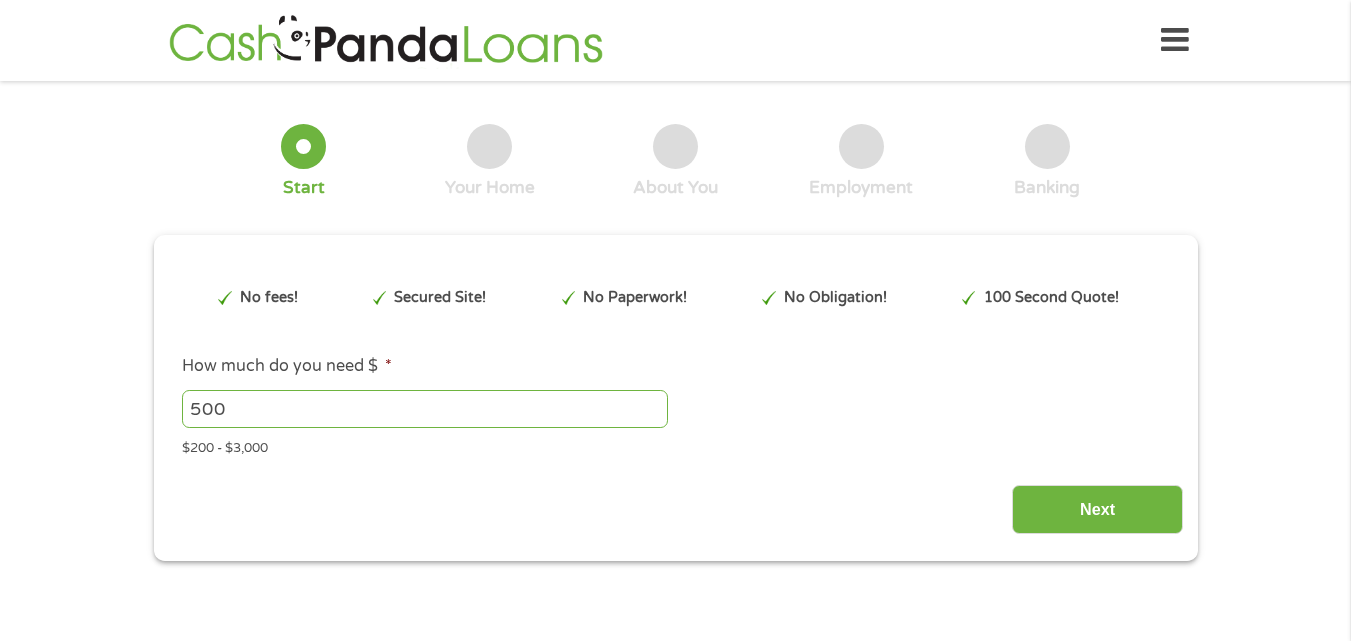 scroll, scrollTop: 0, scrollLeft: 0, axis: both 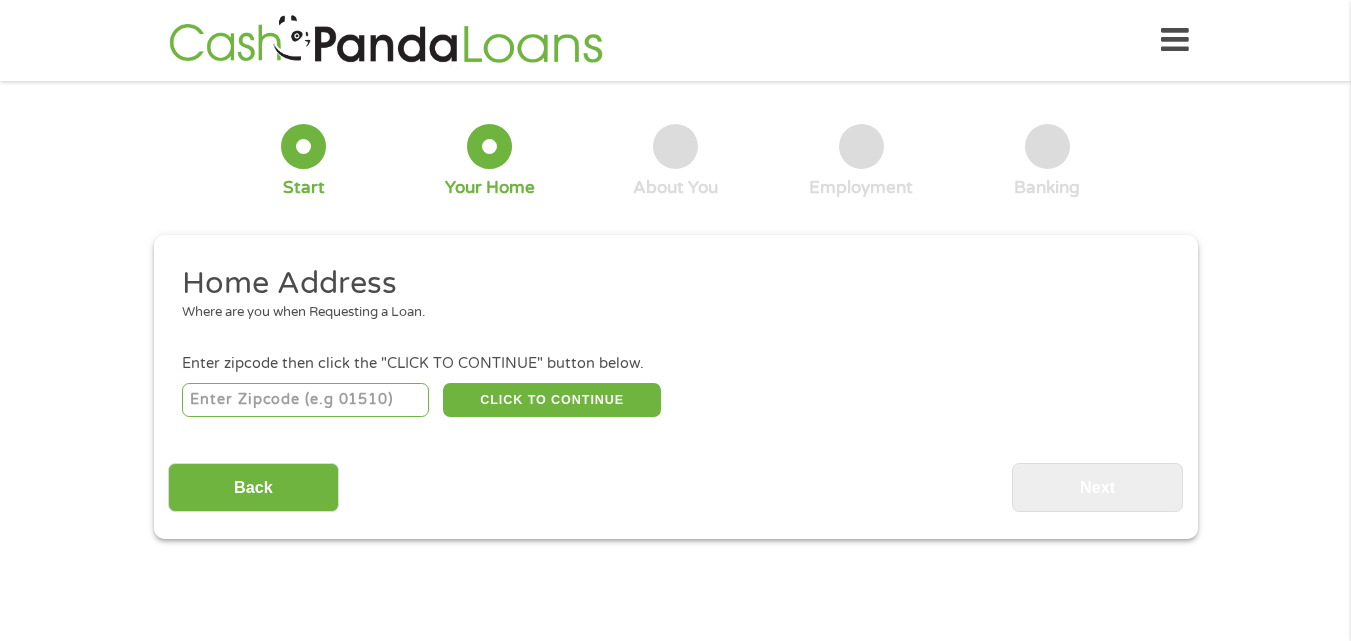 click at bounding box center (305, 400) 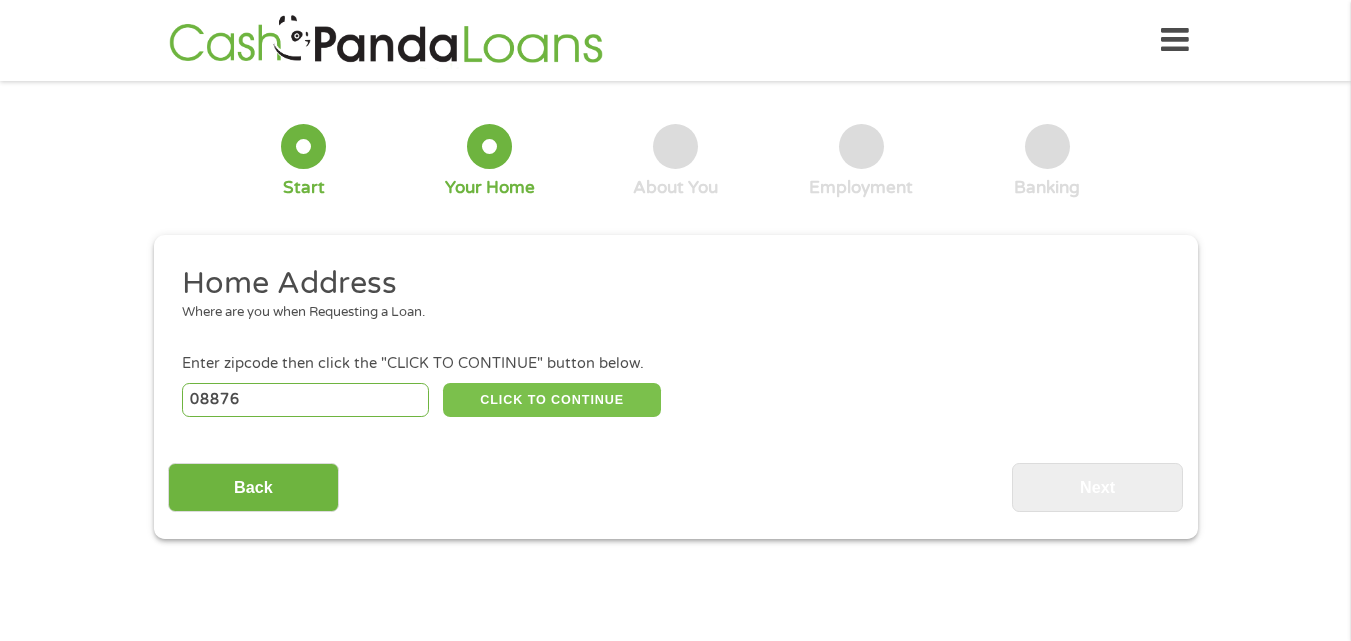 type on "08876" 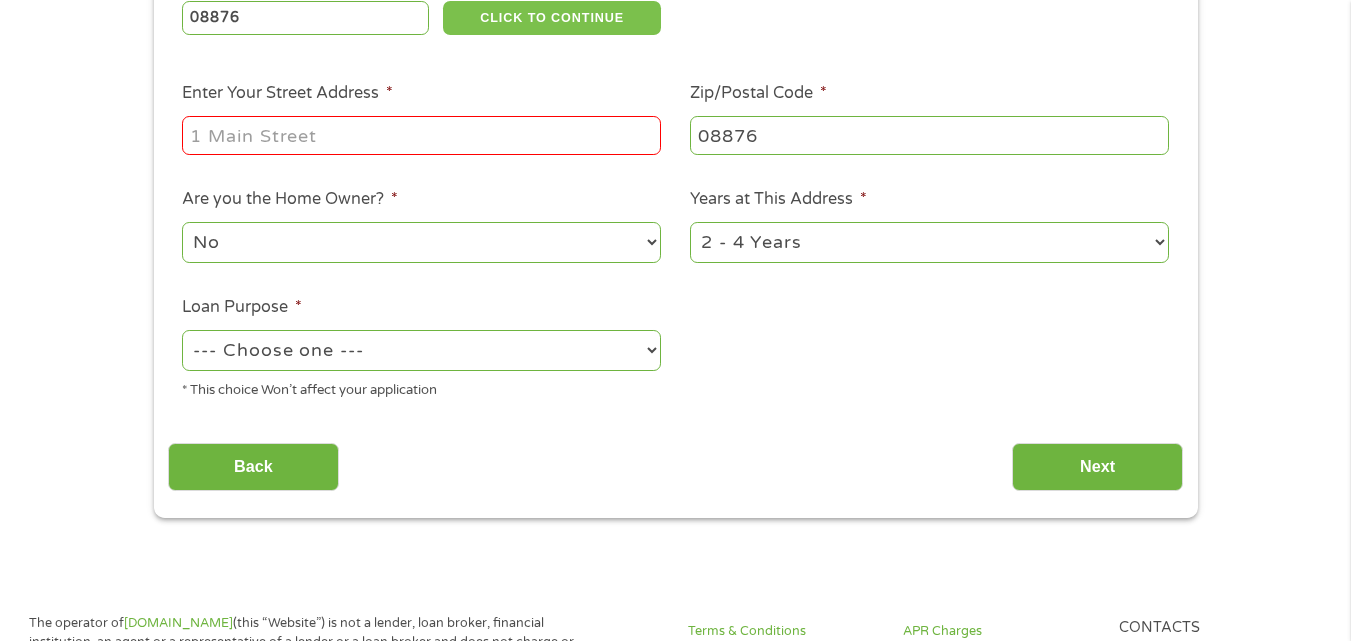 scroll, scrollTop: 402, scrollLeft: 0, axis: vertical 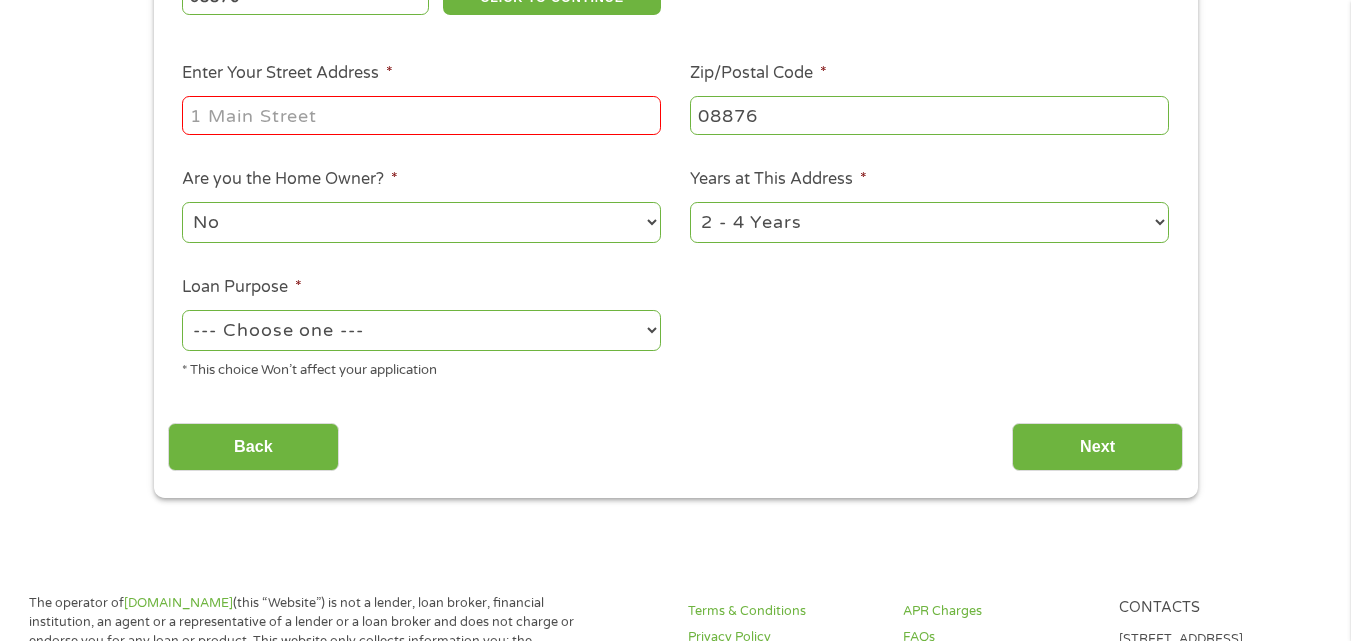 click on "Enter Your Street Address *" at bounding box center [421, 115] 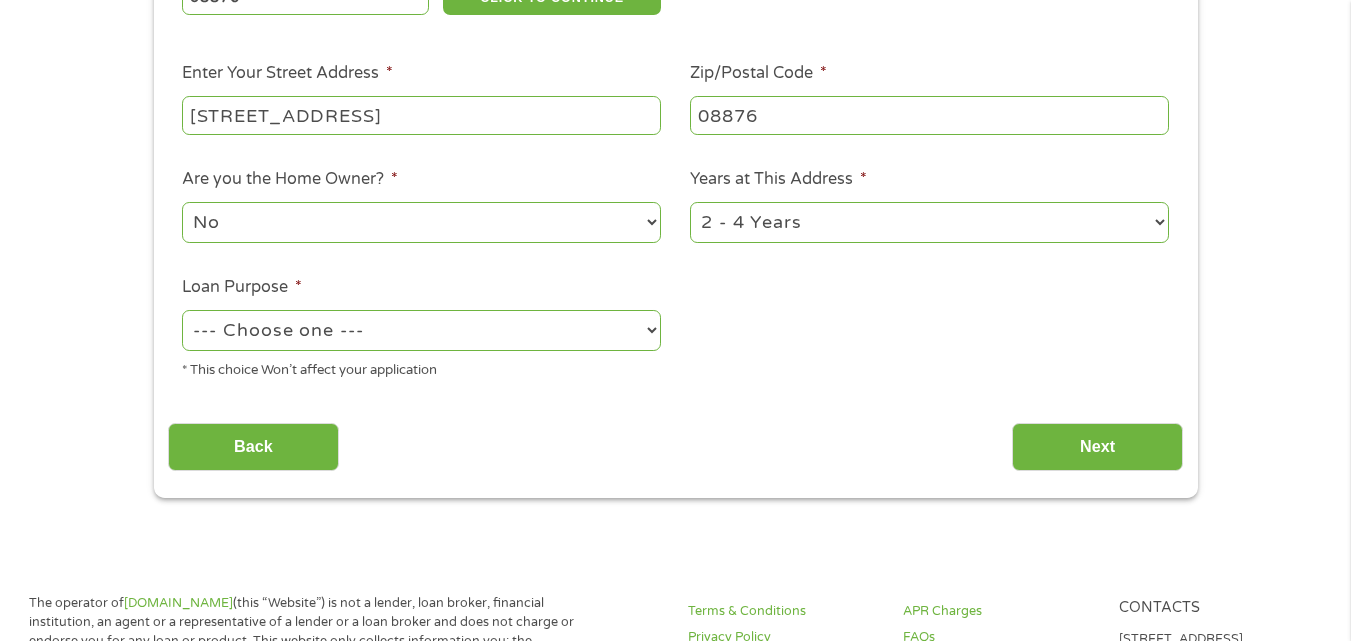 type on "[STREET_ADDRESS]" 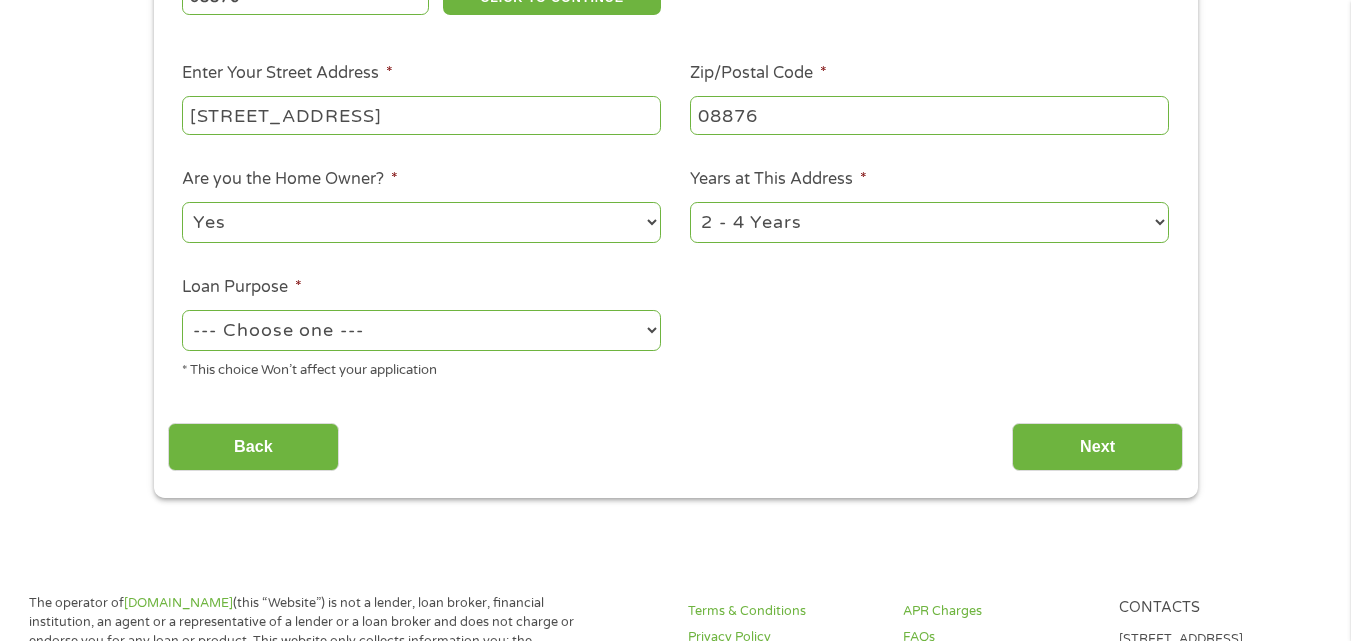 select on "60months" 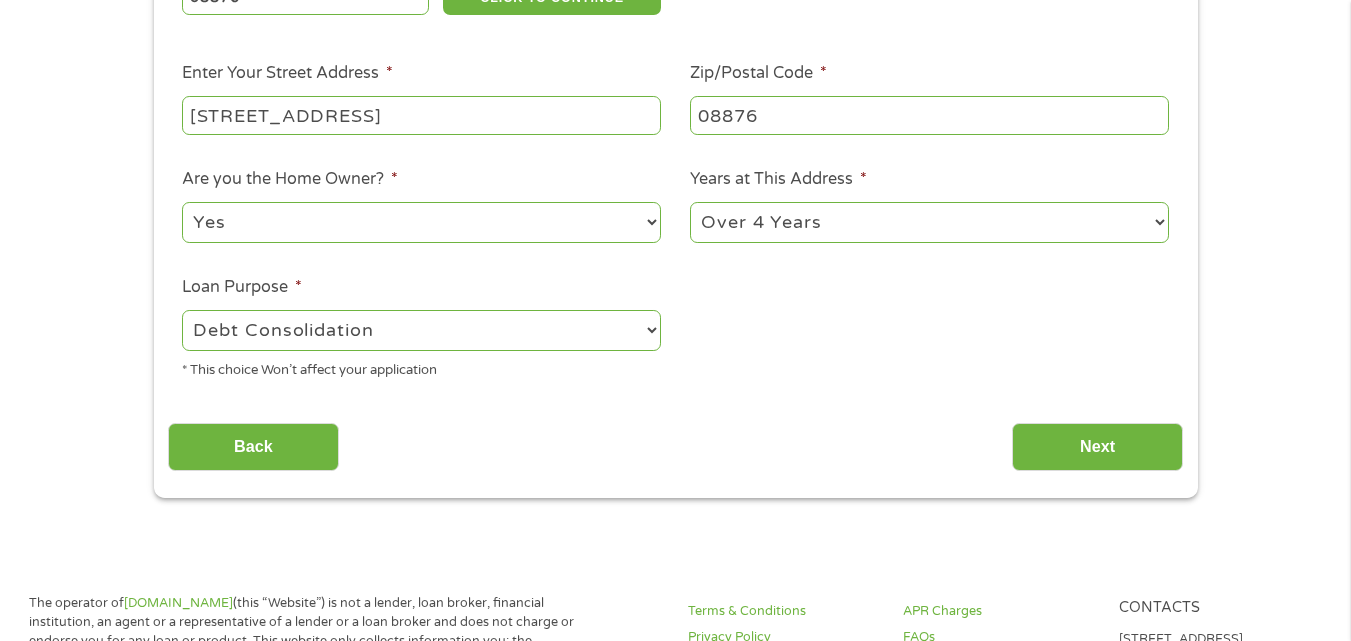select on "paybills" 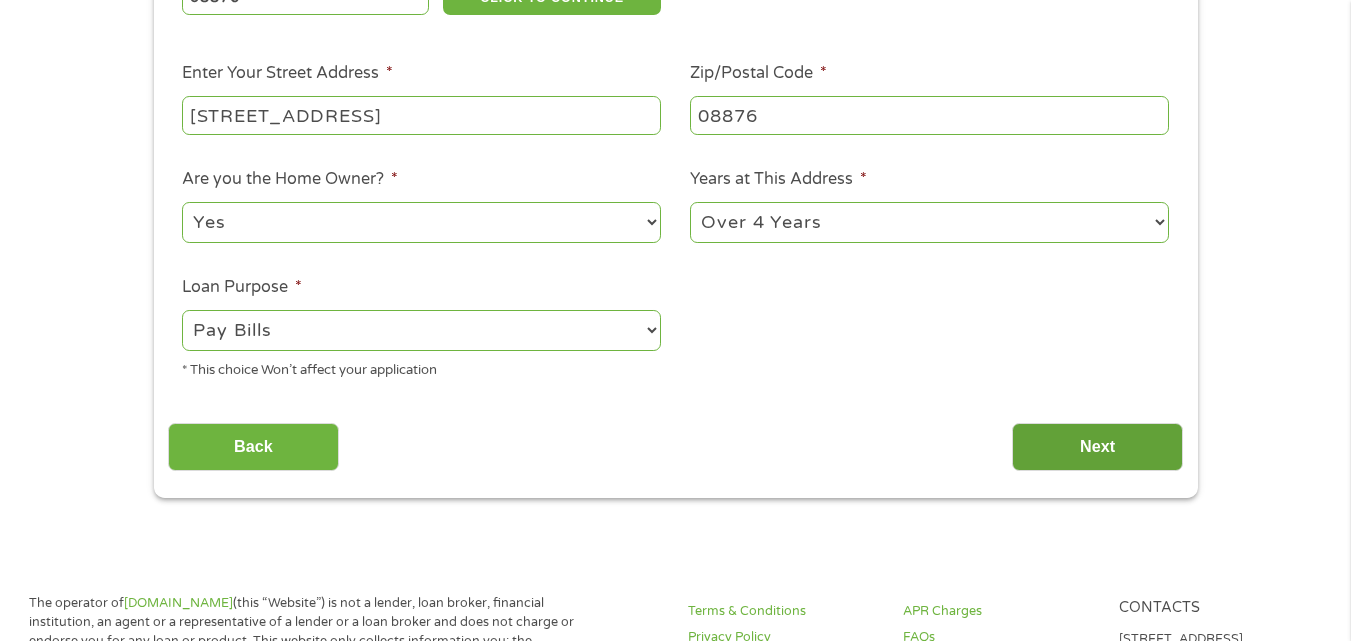 click on "Next" at bounding box center [1097, 447] 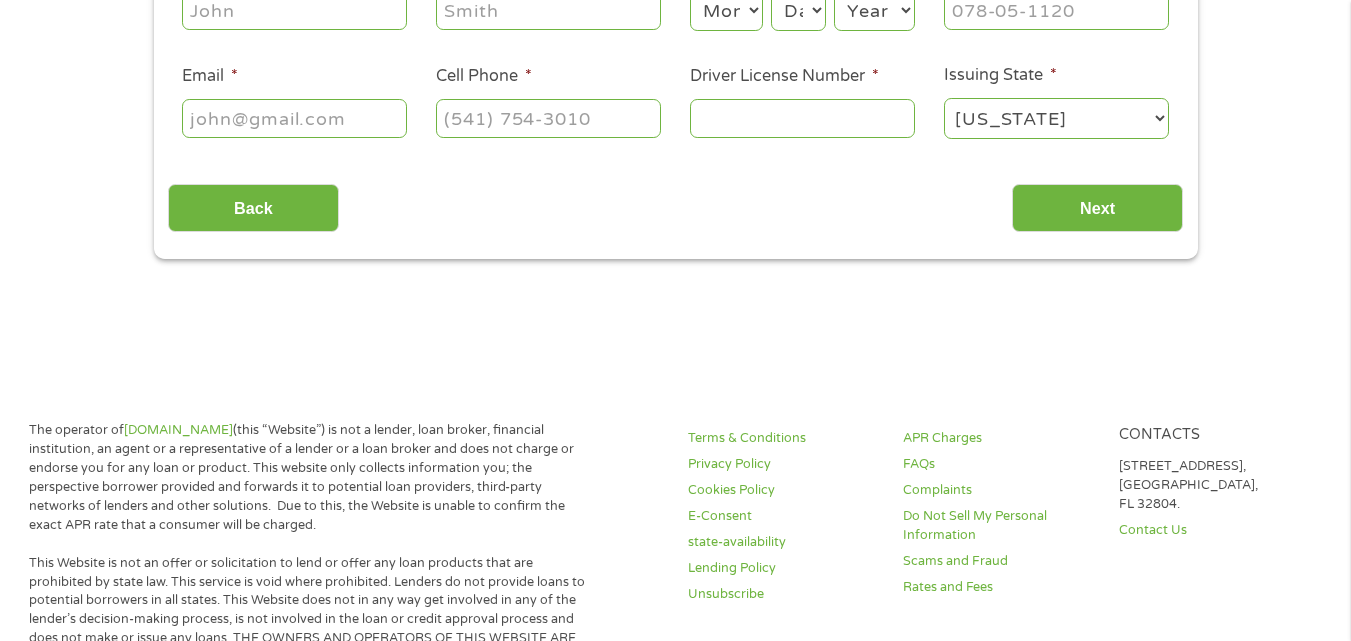 scroll, scrollTop: 8, scrollLeft: 8, axis: both 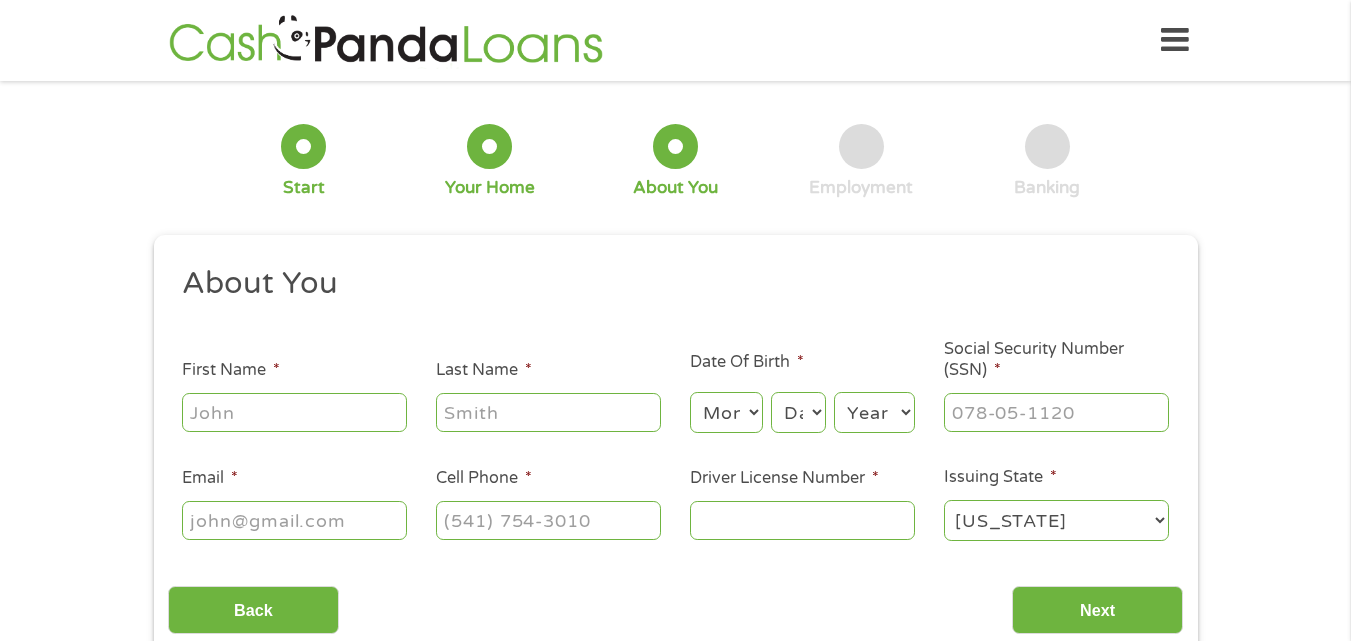 click on "First Name *" at bounding box center (294, 412) 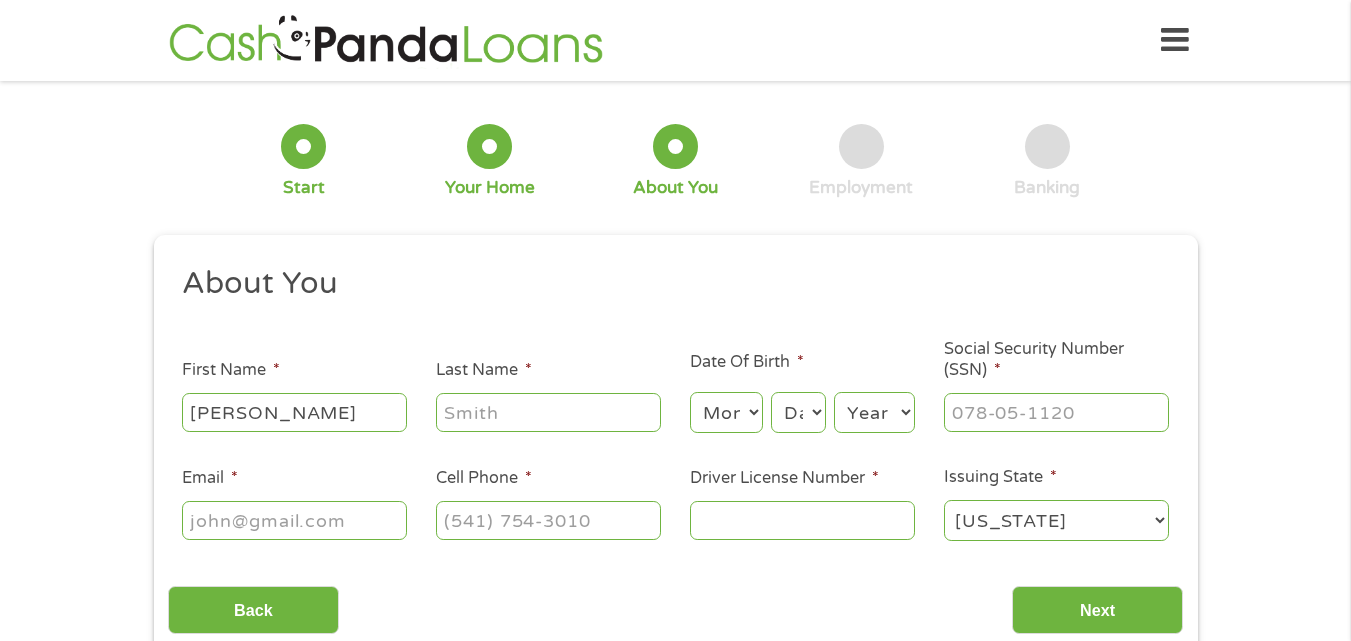 type on "[PERSON_NAME]" 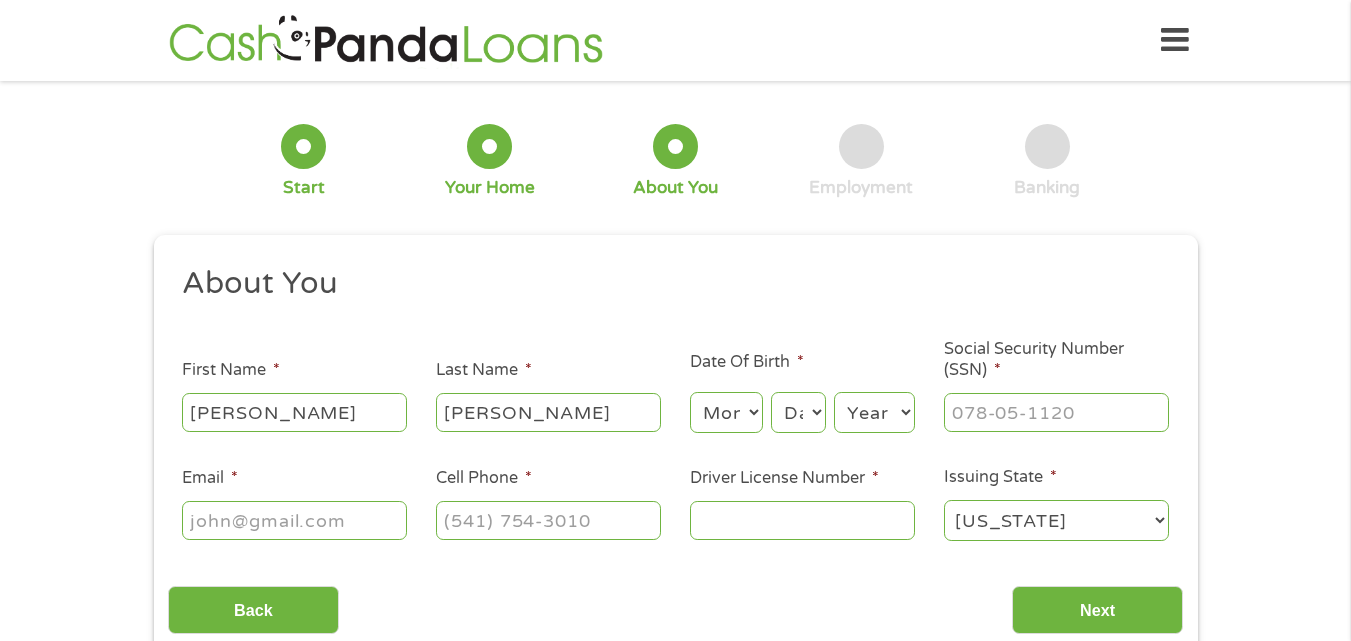 type on "[PERSON_NAME]" 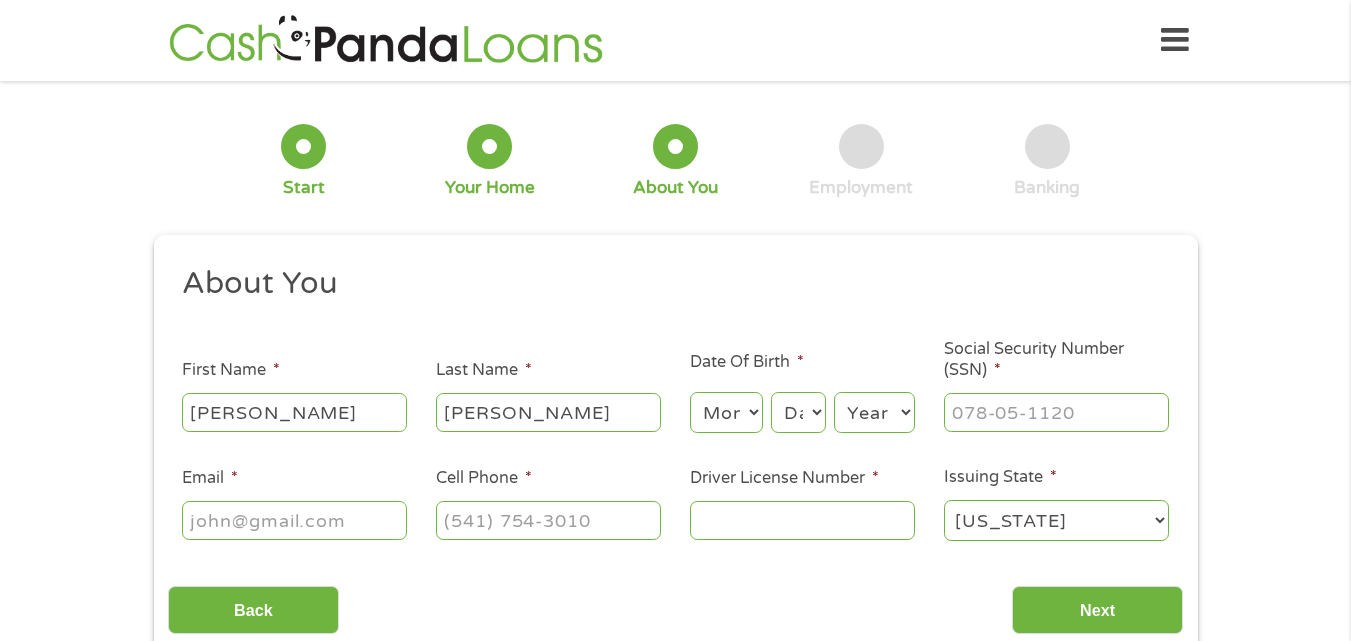 click on "Month 1 2 3 4 5 6 7 8 9 10 11 12" at bounding box center [726, 412] 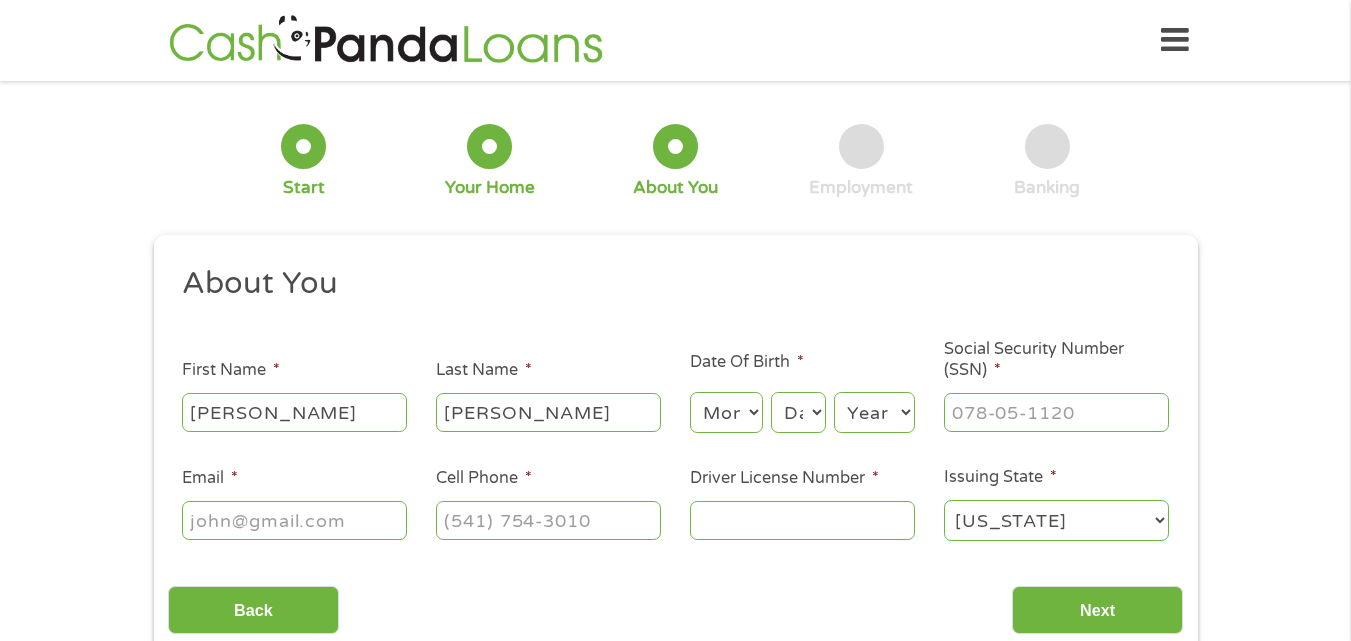 select on "3" 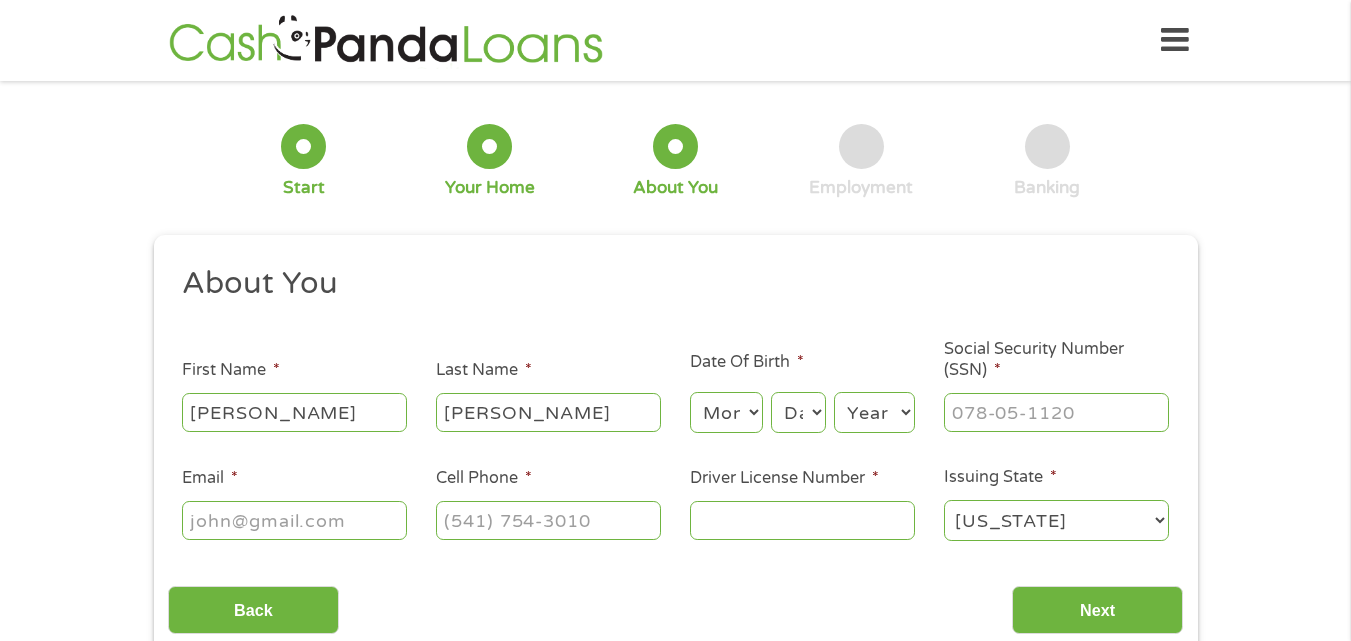 click on "Month 1 2 3 4 5 6 7 8 9 10 11 12" at bounding box center [726, 412] 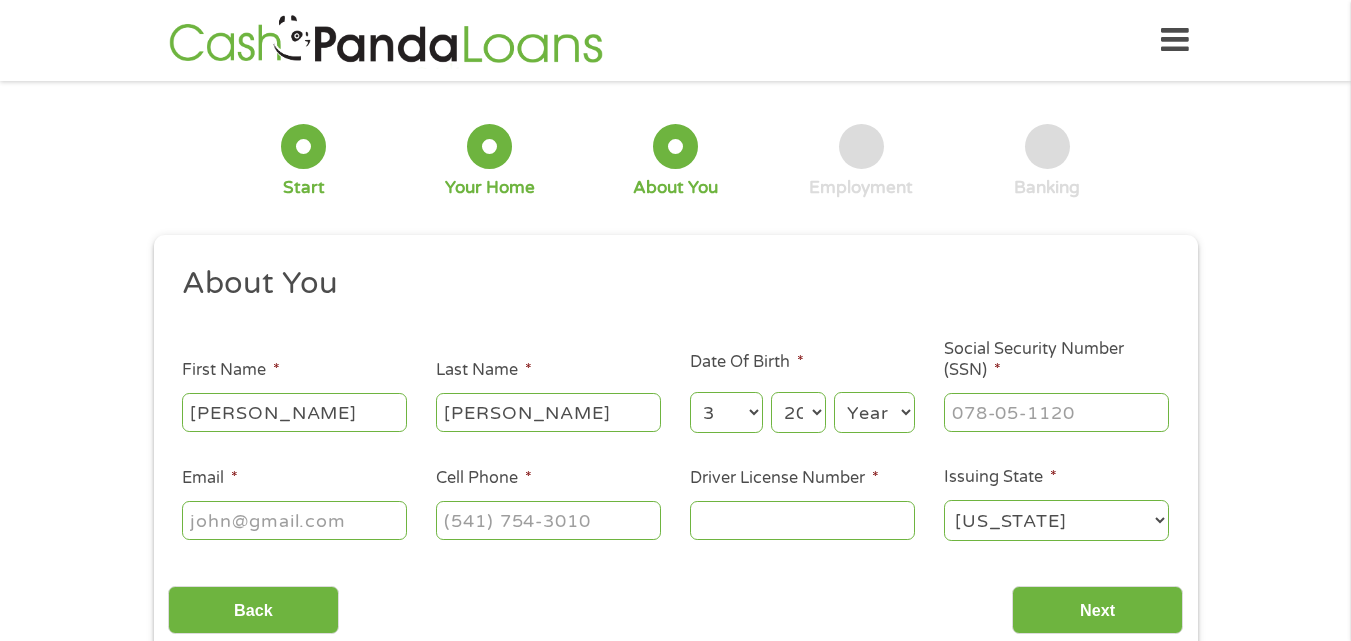 click on "Day 1 2 3 4 5 6 7 8 9 10 11 12 13 14 15 16 17 18 19 20 21 22 23 24 25 26 27 28 29 30 31" at bounding box center [798, 412] 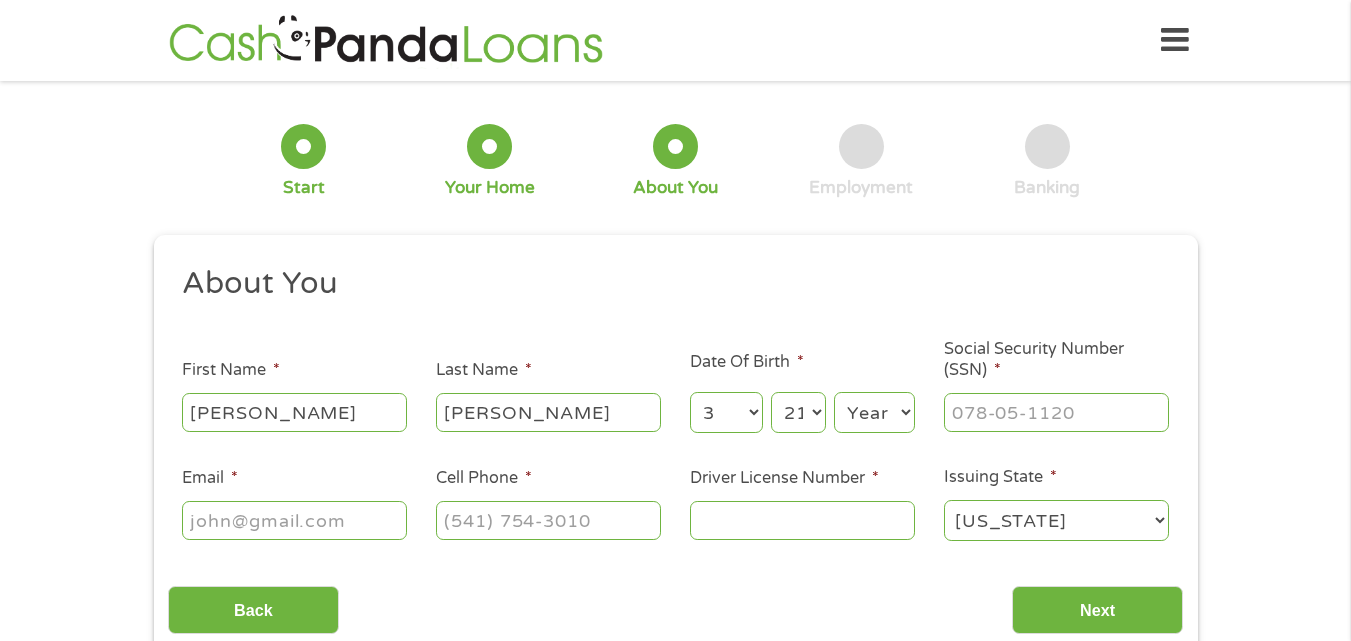 select on "22" 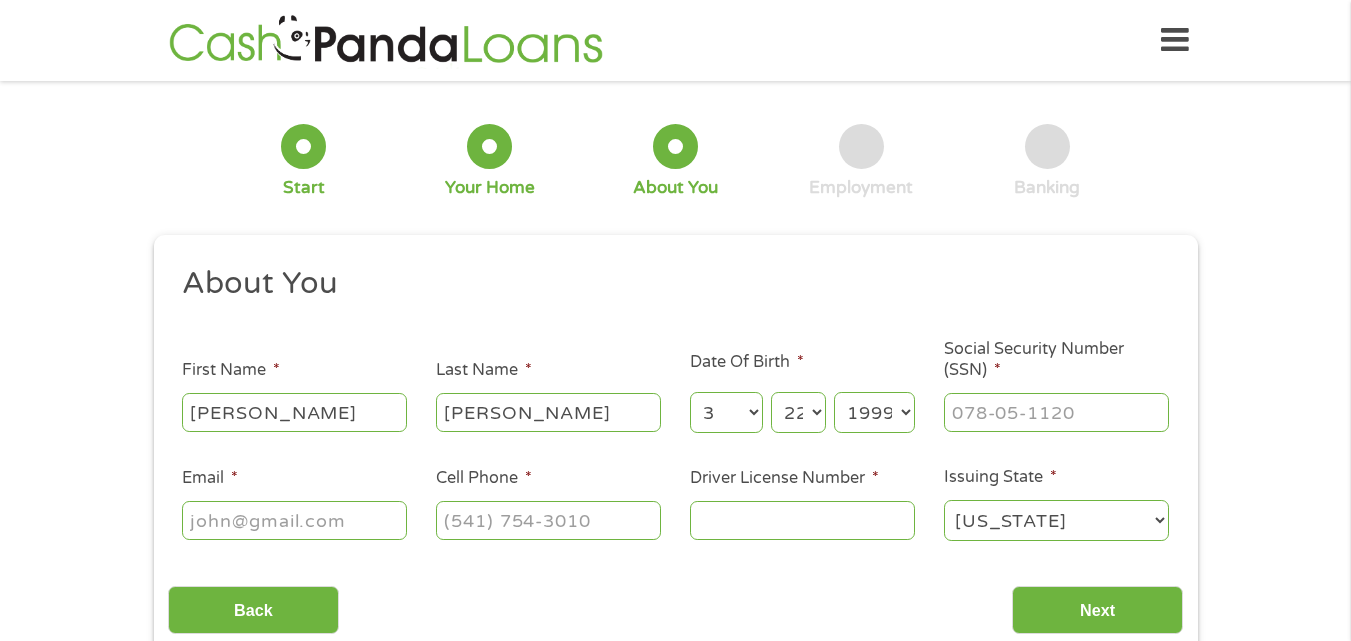 select on "1993" 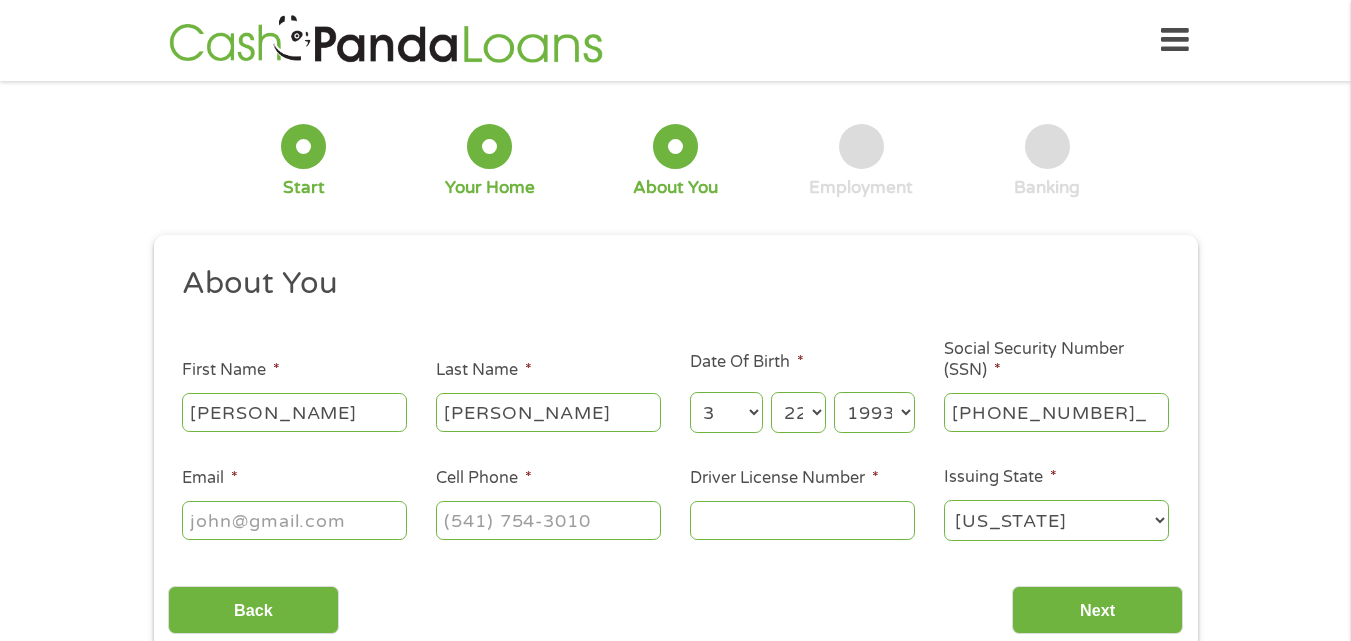 type on "146-94-6833" 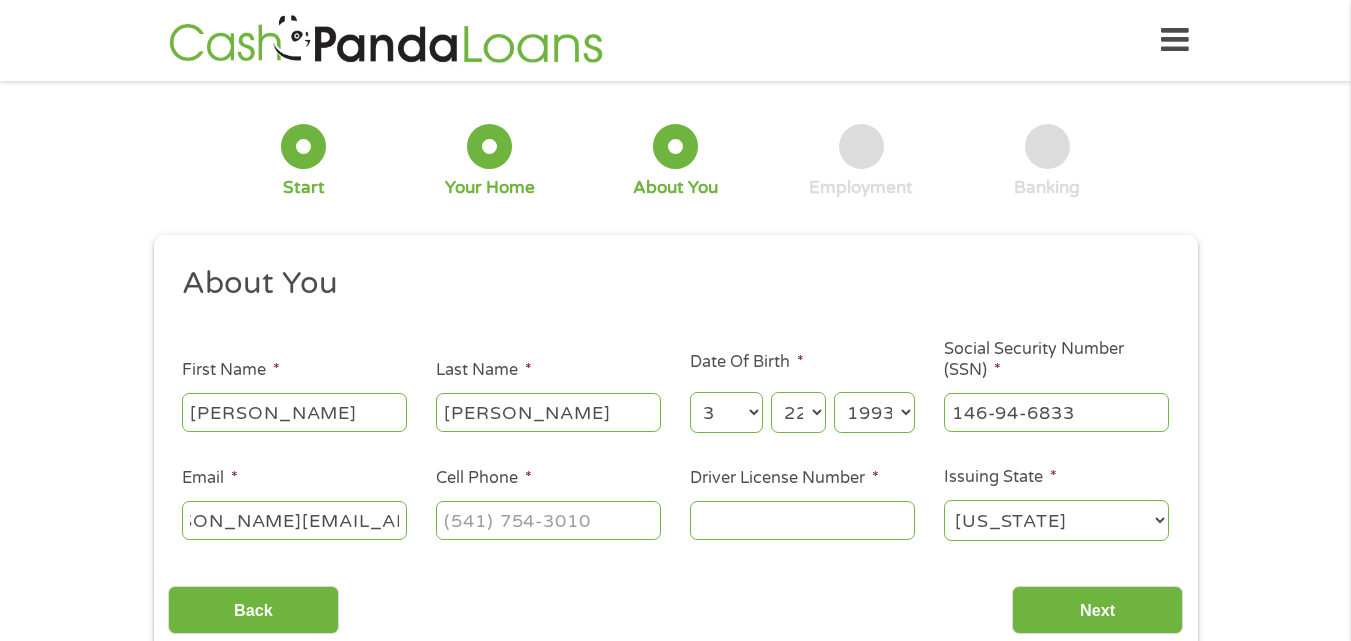 scroll, scrollTop: 0, scrollLeft: 0, axis: both 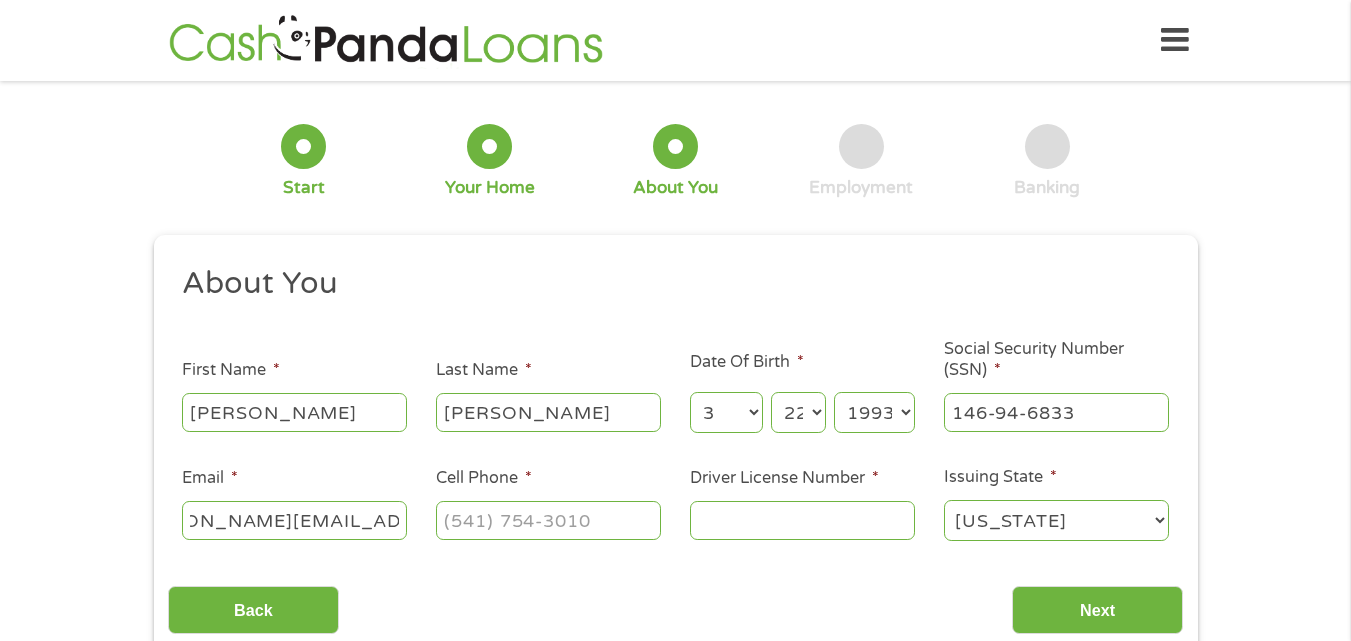 type on "[PERSON_NAME][EMAIL_ADDRESS][DOMAIN_NAME]" 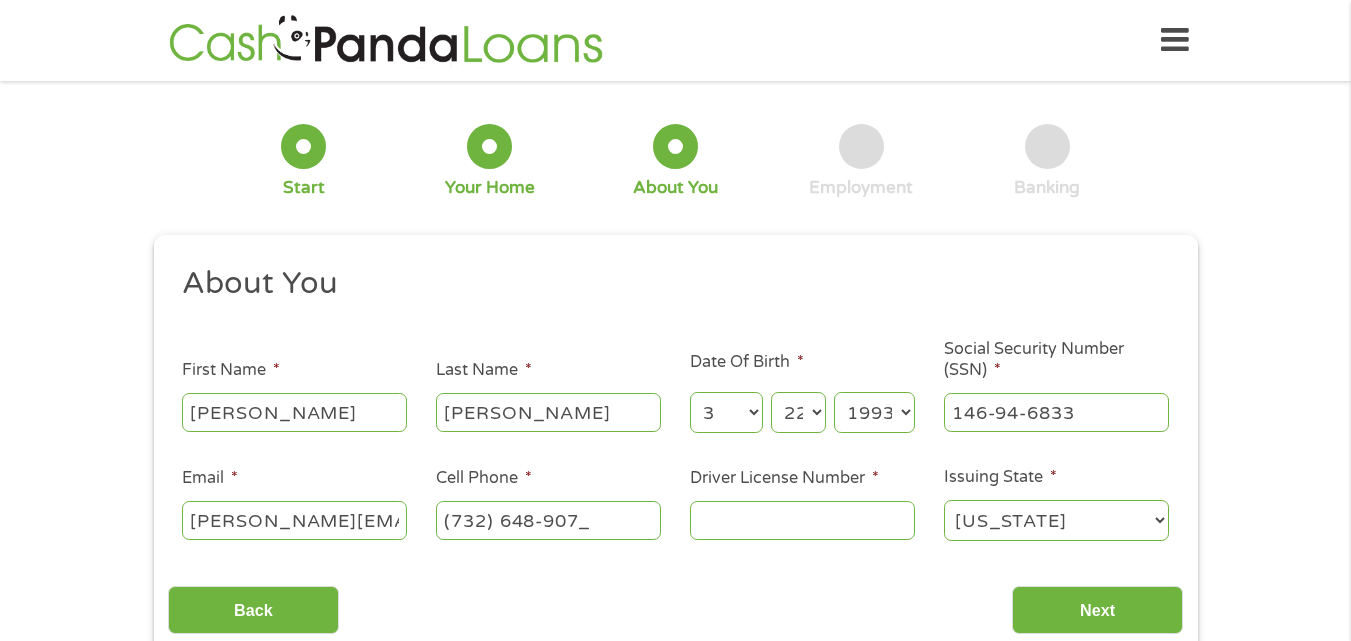 type on "[PHONE_NUMBER]" 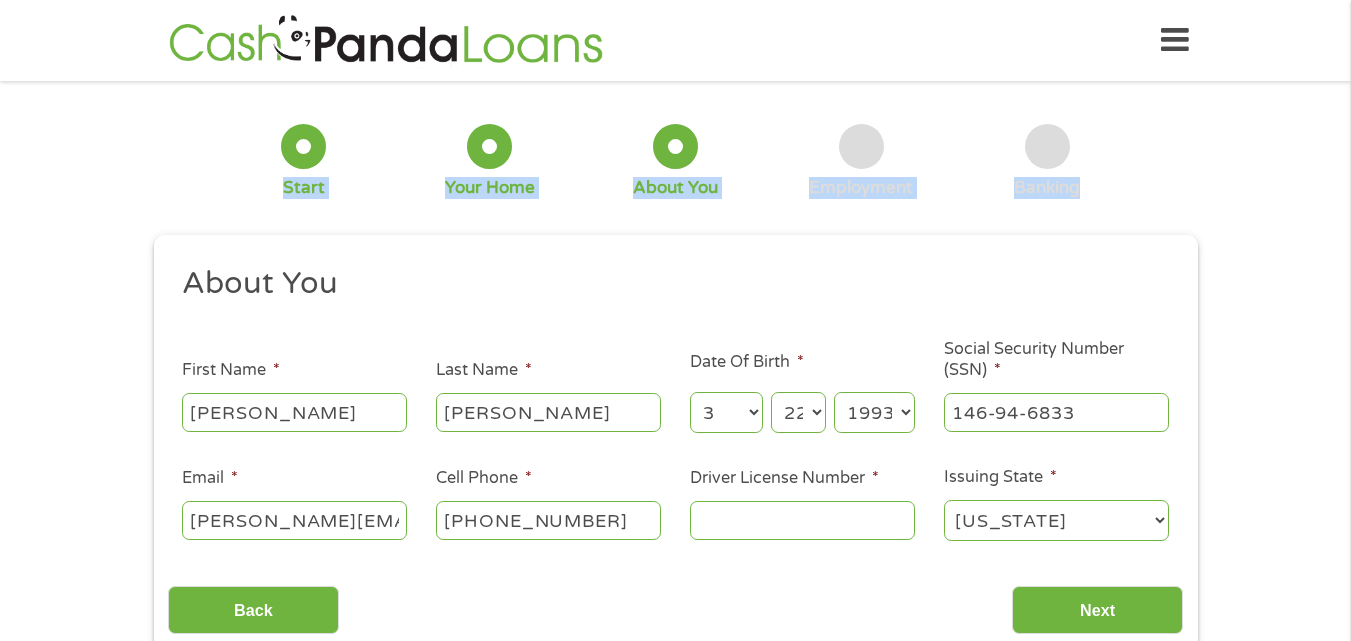 drag, startPoint x: 1350, startPoint y: 78, endPoint x: 1352, endPoint y: 111, distance: 33.06055 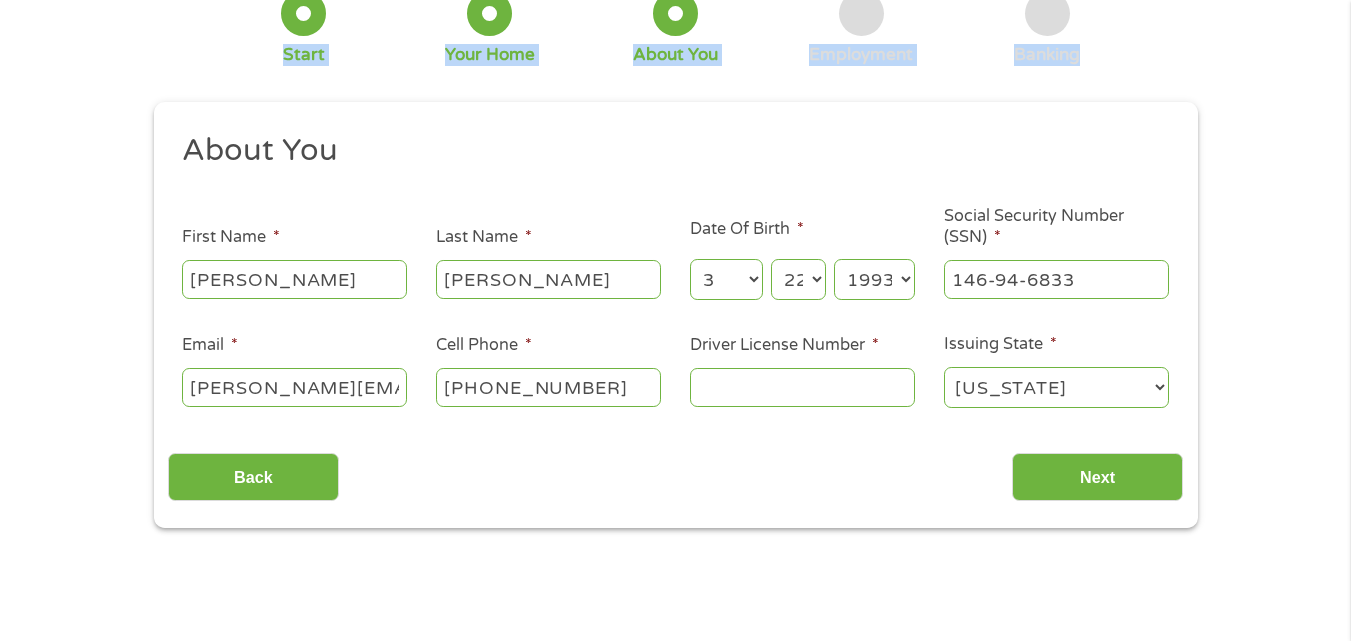 scroll, scrollTop: 168, scrollLeft: 0, axis: vertical 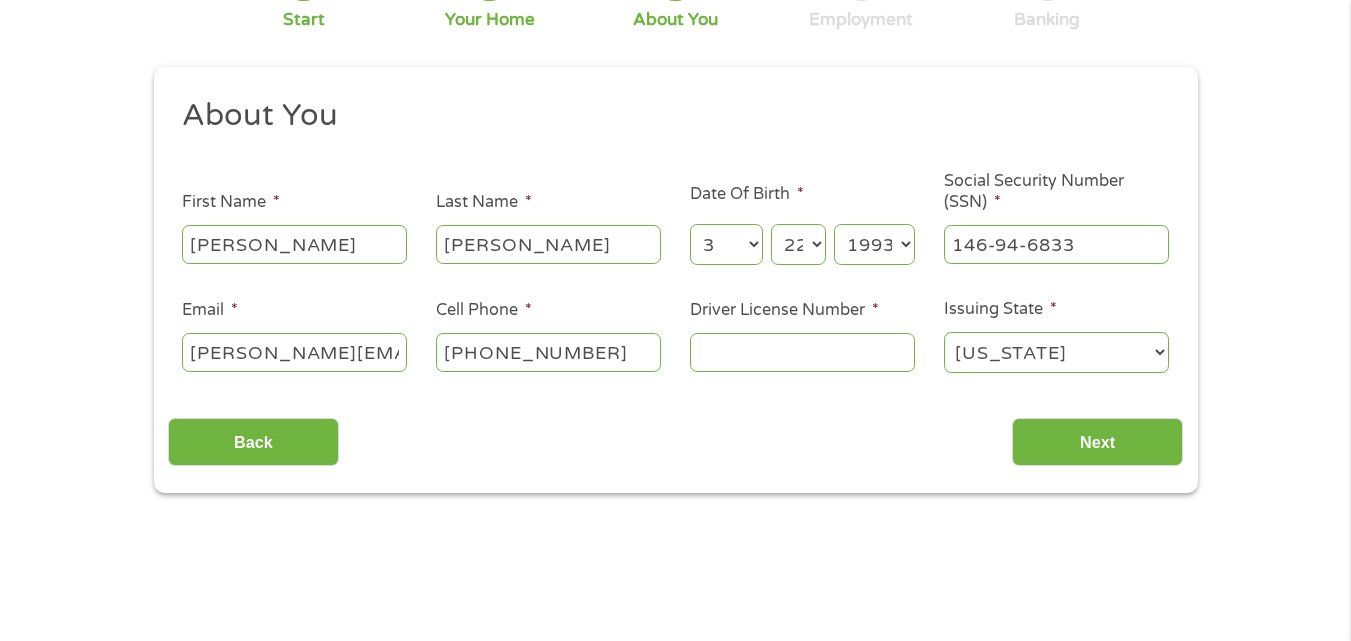 click on "Driver License Number *" at bounding box center [802, 352] 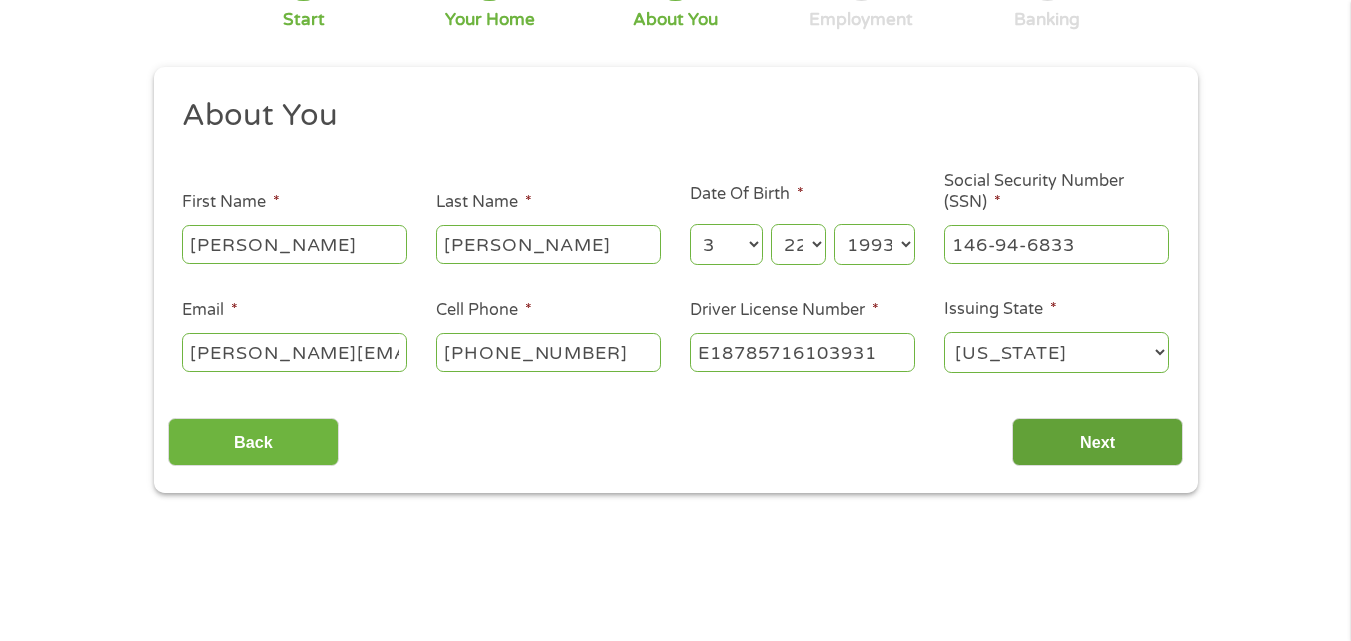 type on "E18785716103931" 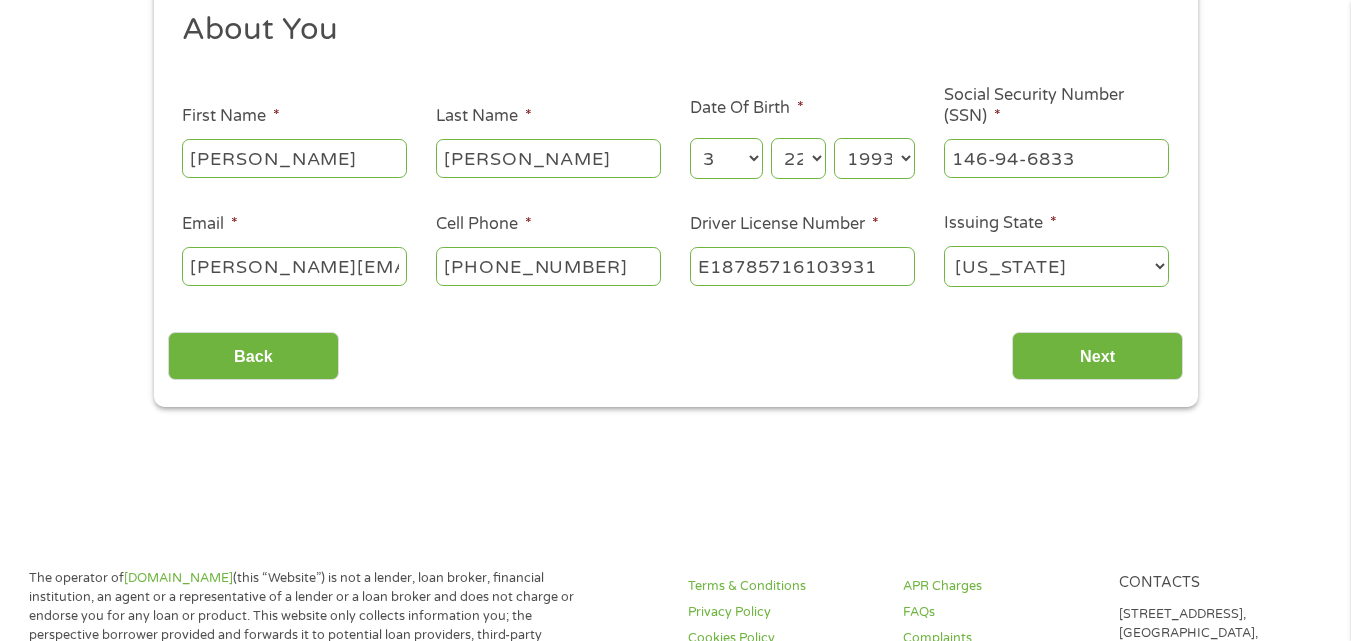 scroll, scrollTop: 316, scrollLeft: 0, axis: vertical 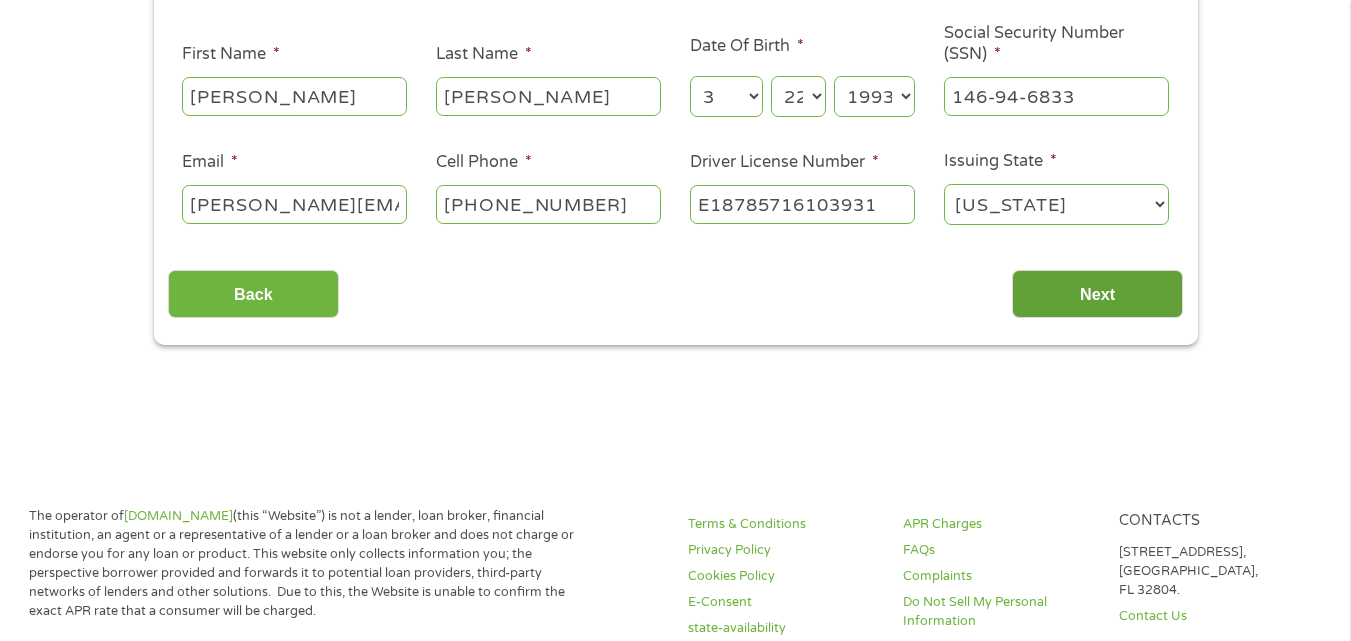 click on "Next" at bounding box center [1097, 294] 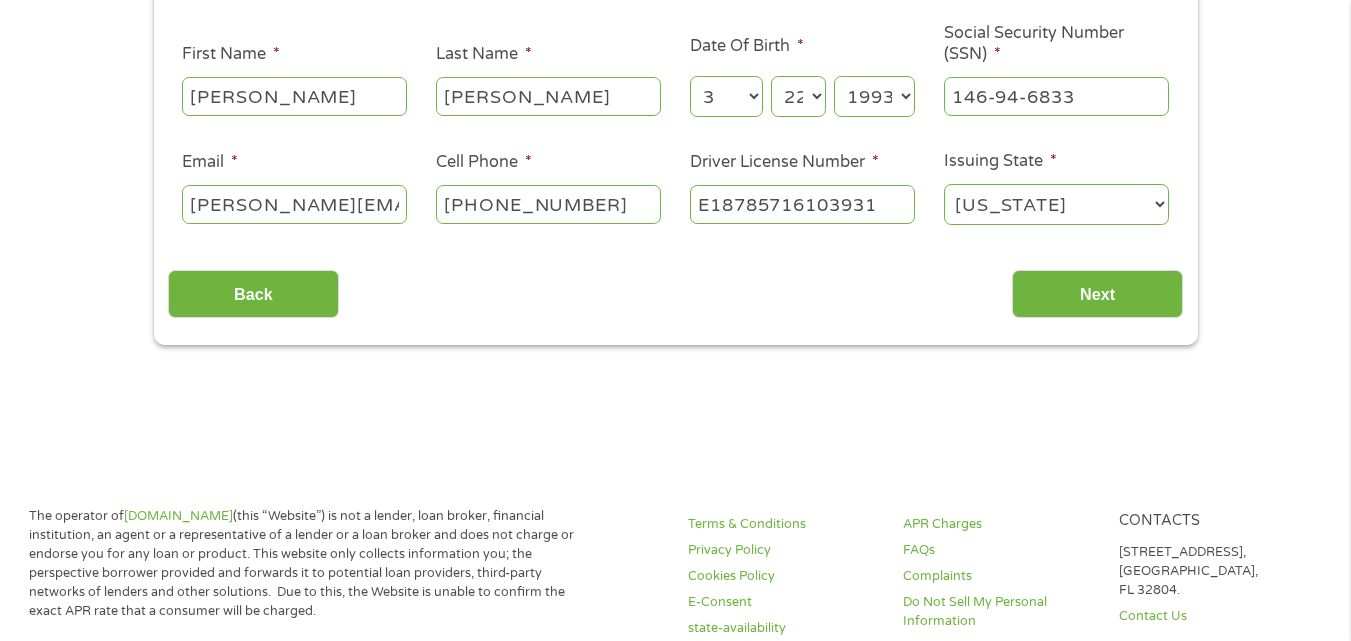 scroll, scrollTop: 8, scrollLeft: 8, axis: both 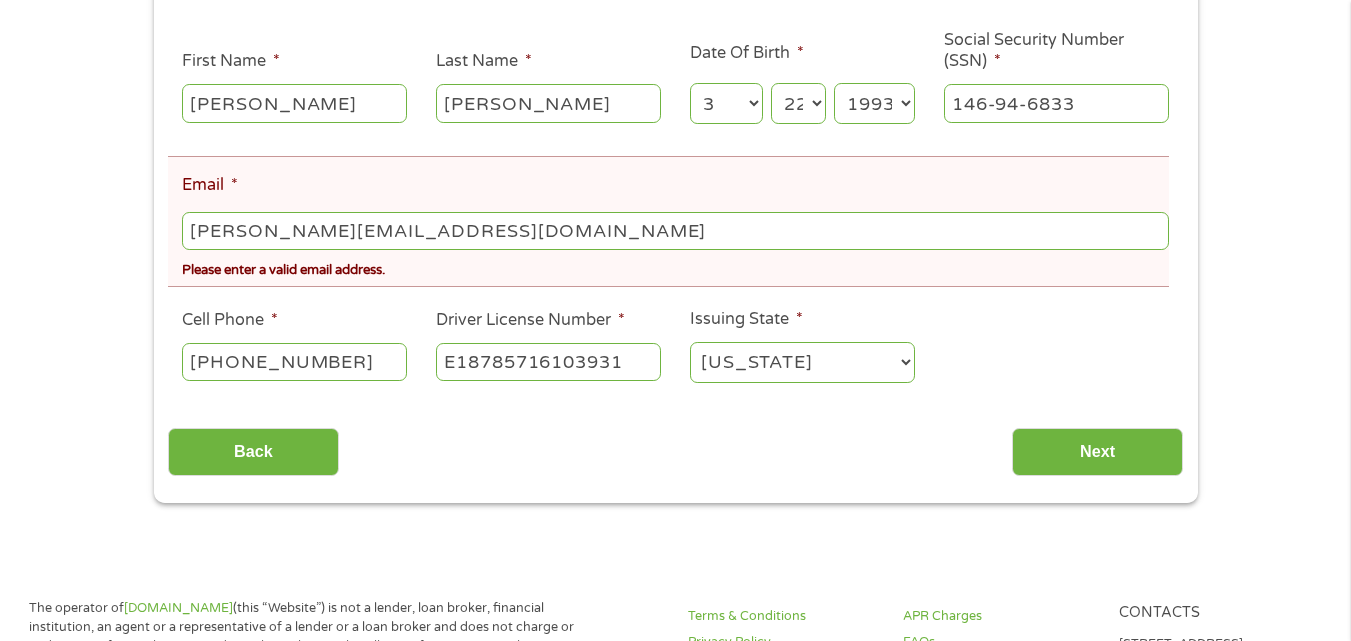 click on "[PERSON_NAME][EMAIL_ADDRESS][DOMAIN_NAME]" at bounding box center (675, 231) 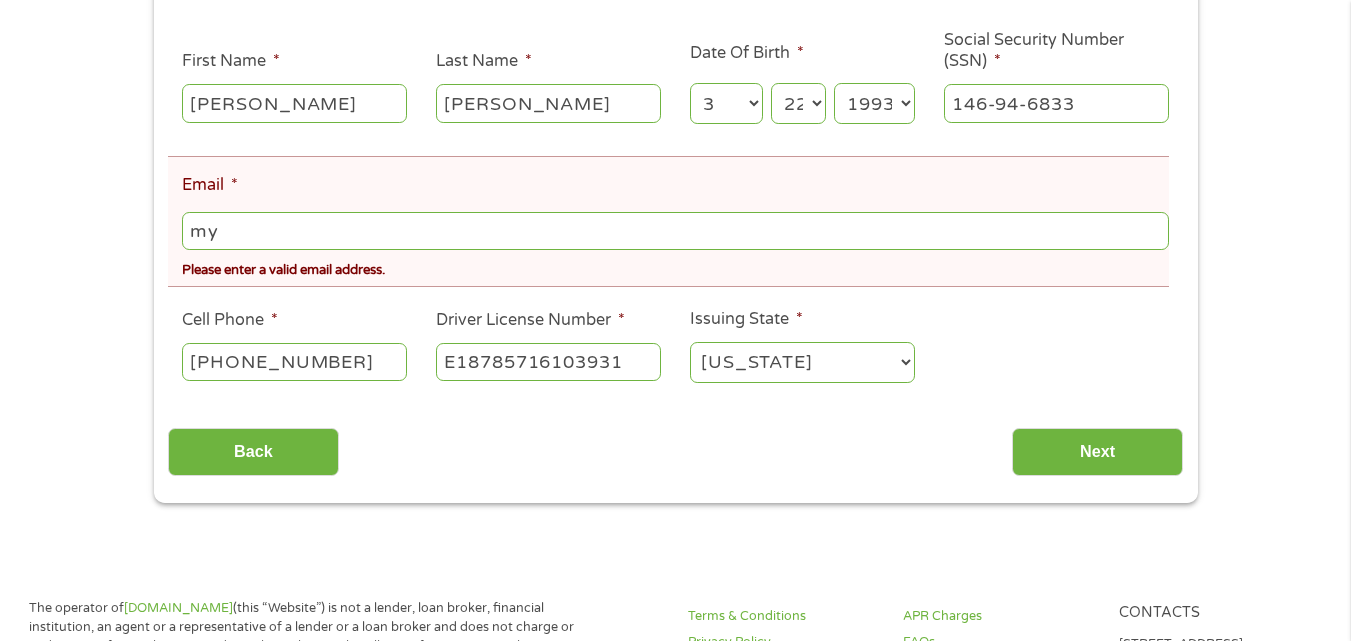 type on "m" 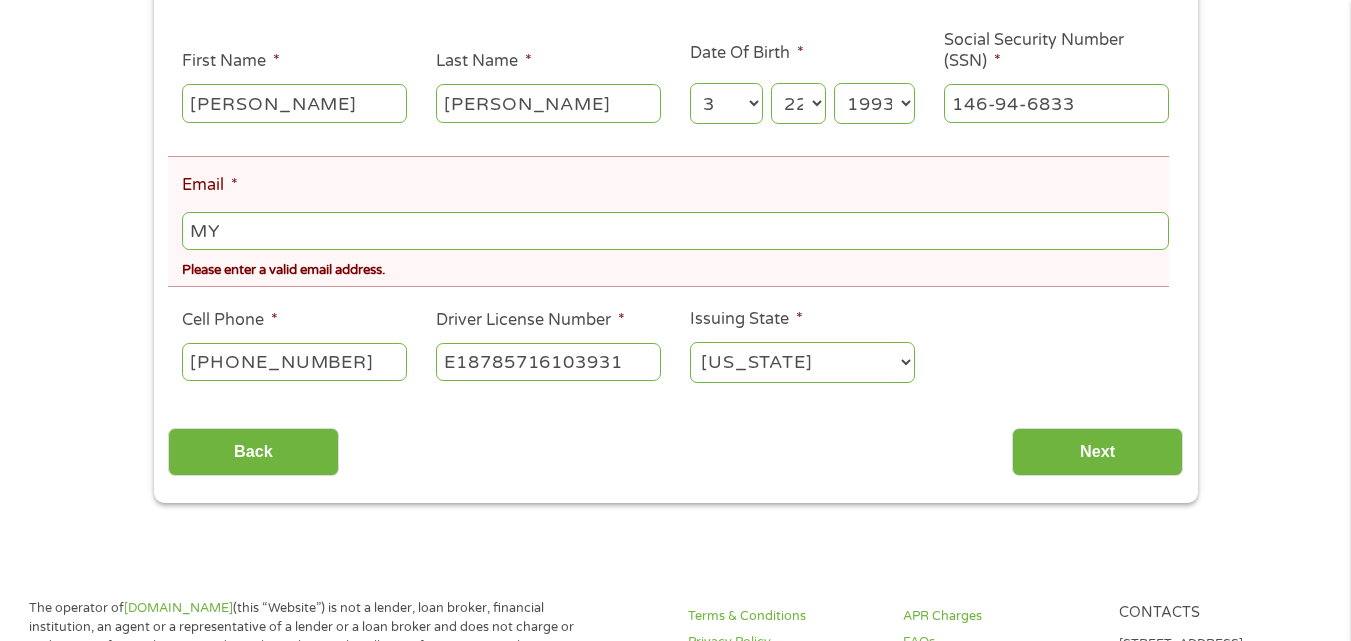 type on "M" 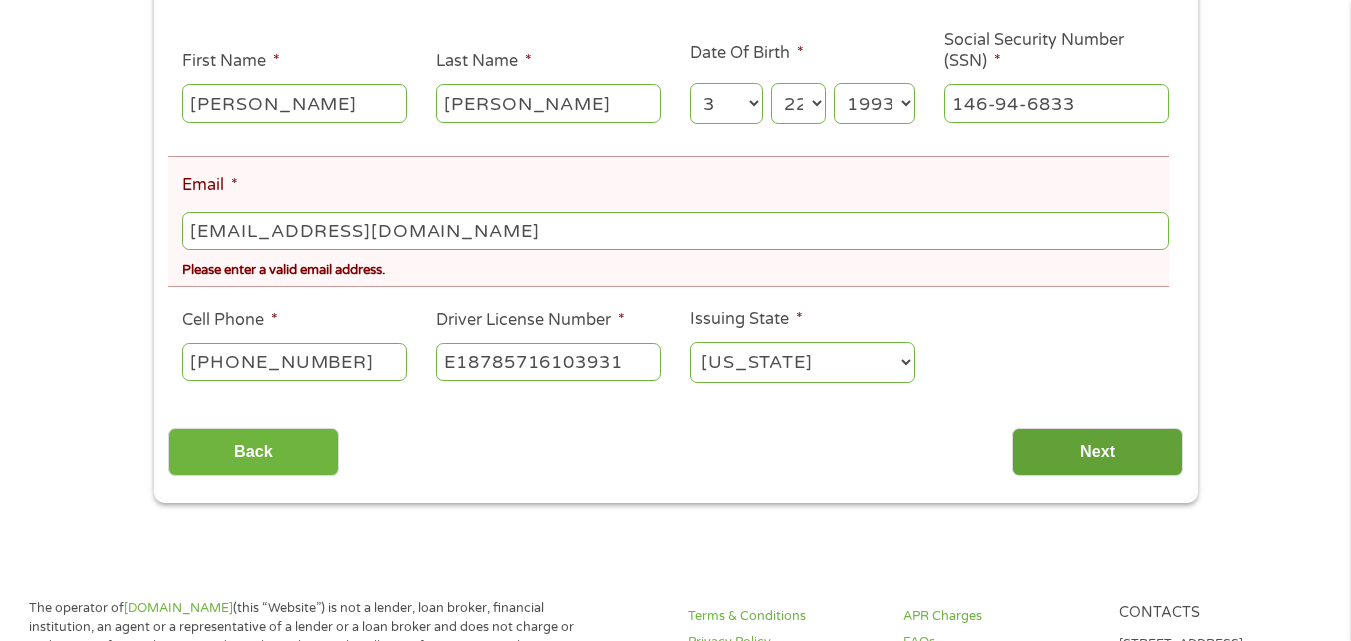type on "[EMAIL_ADDRESS][DOMAIN_NAME]" 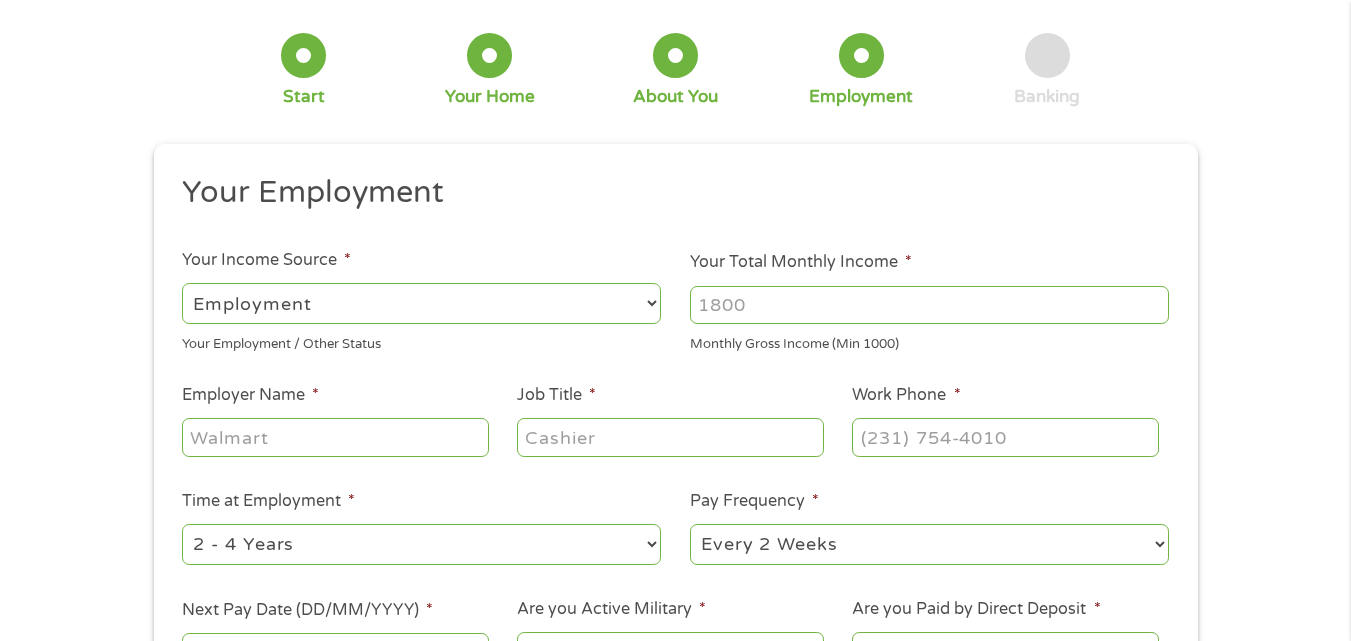 scroll, scrollTop: 0, scrollLeft: 0, axis: both 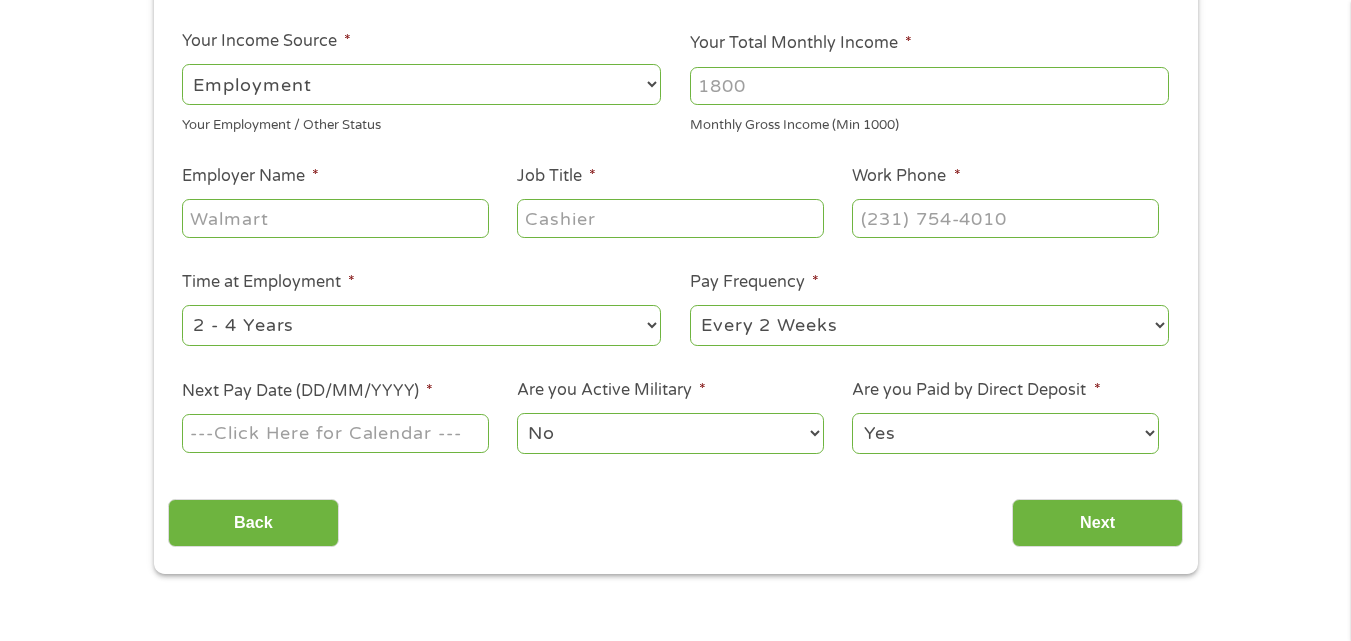 click on "Employer Name *" at bounding box center (335, 218) 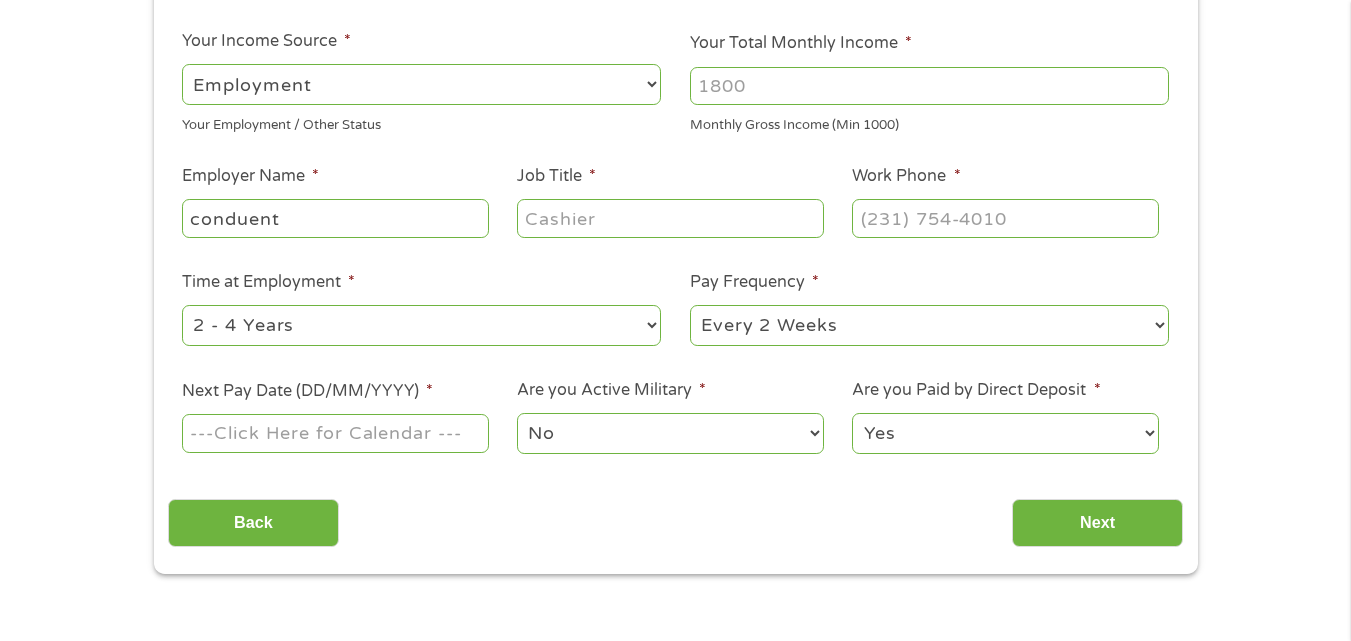 type on "conduent" 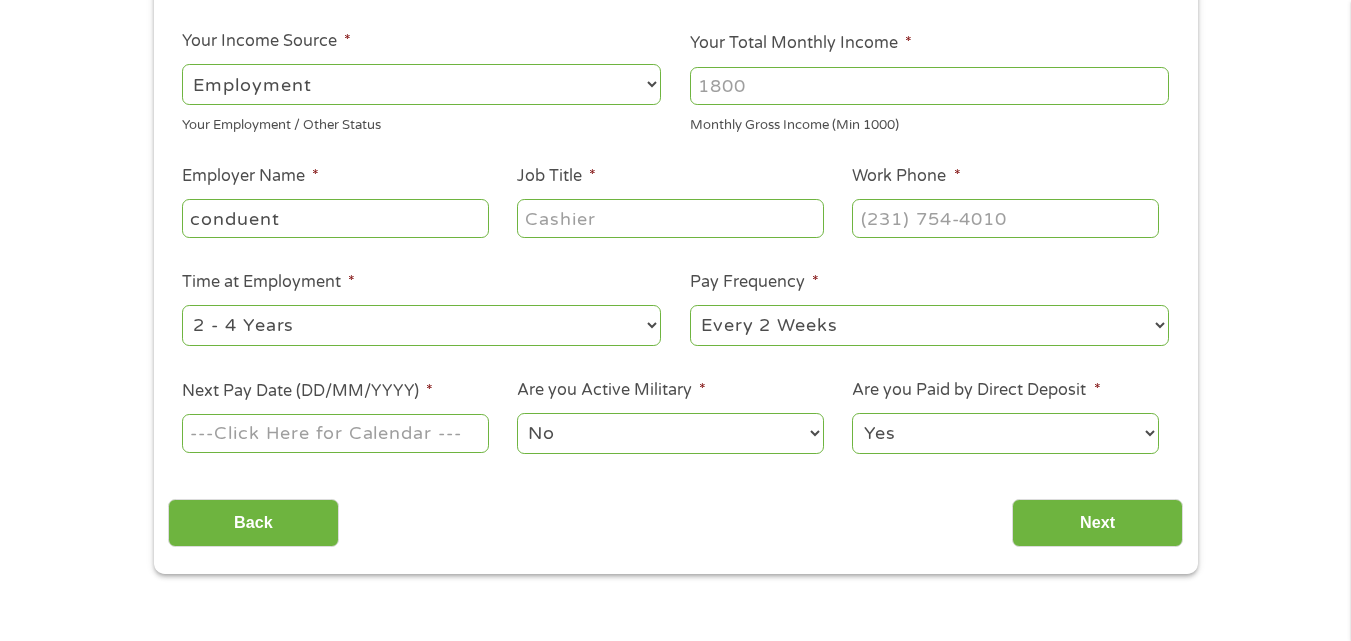 click on "--- Choose one --- 1 Year or less 1 - 2 Years 2 - 4 Years Over 4 Years" at bounding box center [421, 325] 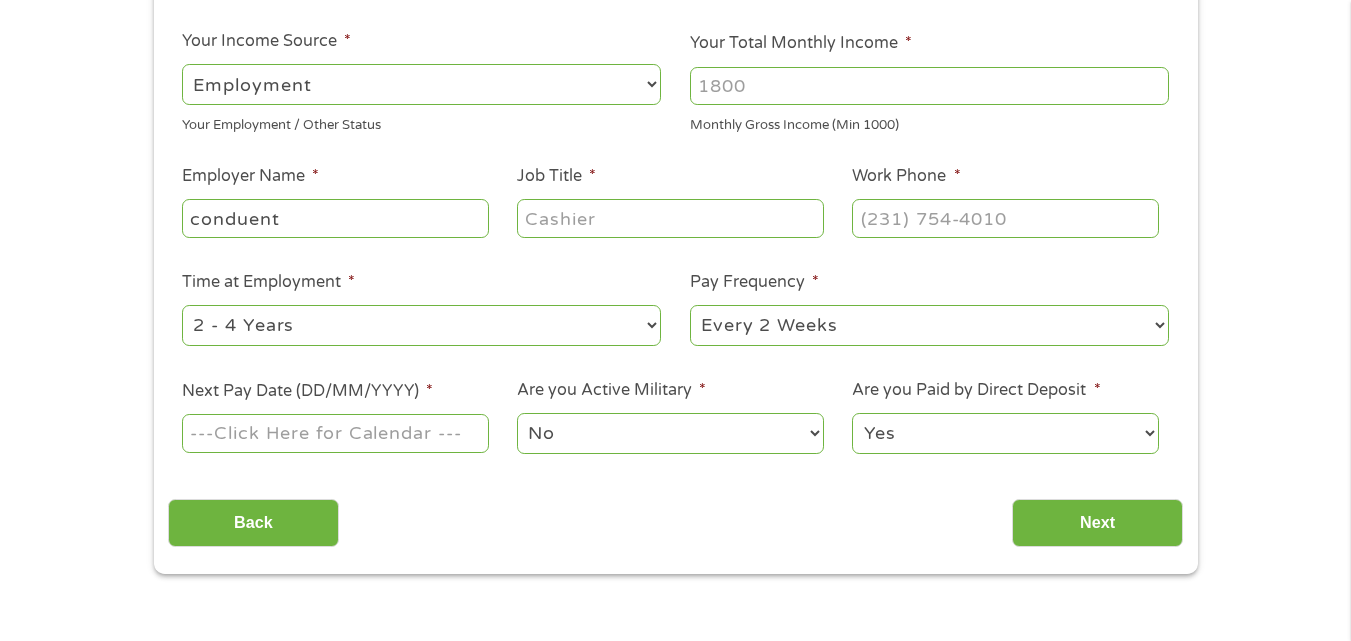 select on "60months" 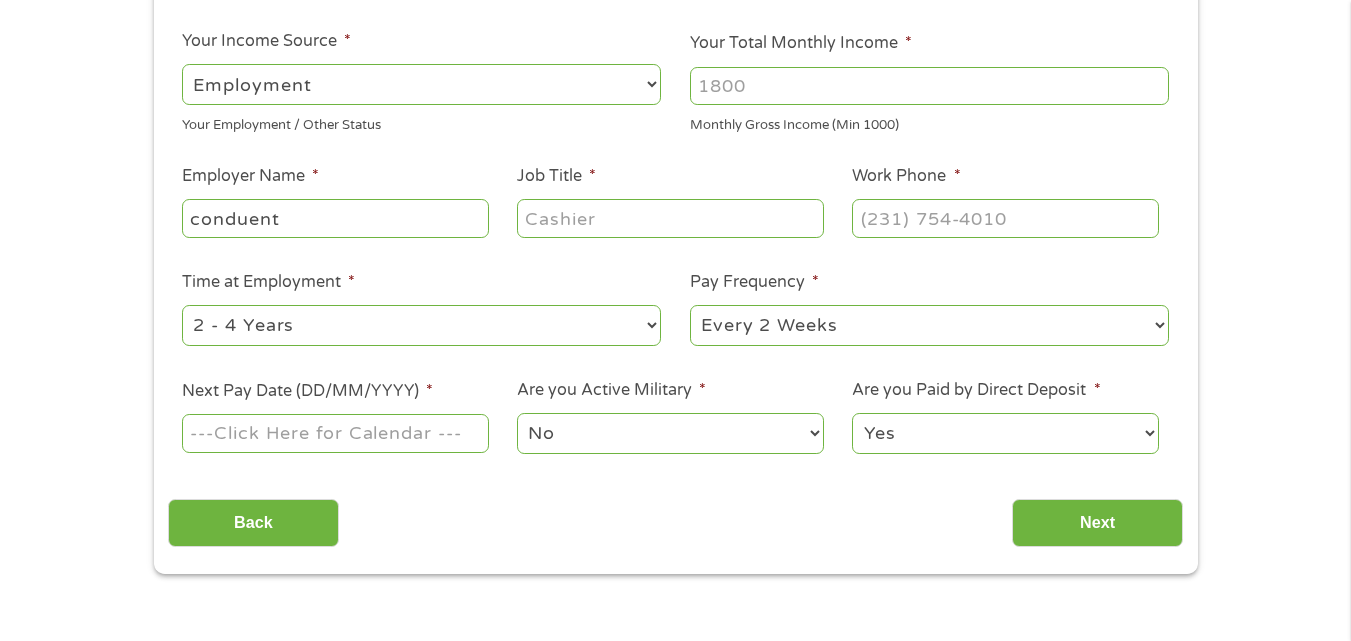 click on "--- Choose one --- 1 Year or less 1 - 2 Years 2 - 4 Years Over 4 Years" at bounding box center (421, 325) 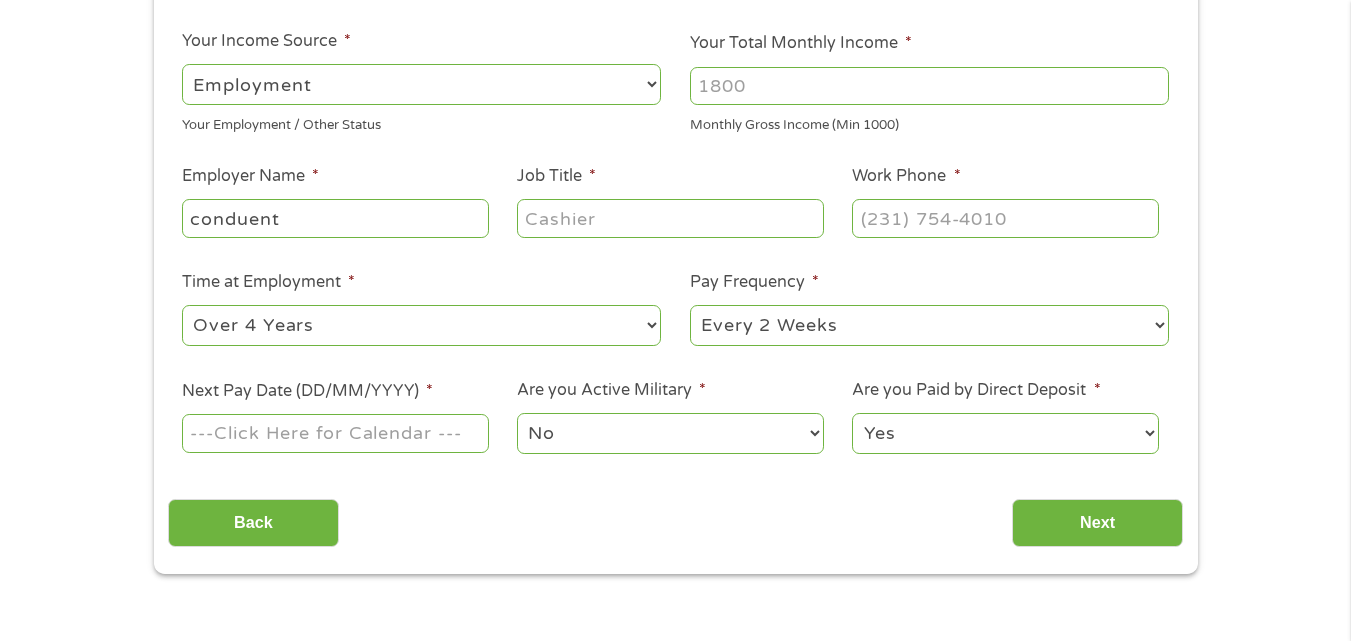 click on "Next Pay Date (DD/MM/YYYY) *" at bounding box center [335, 433] 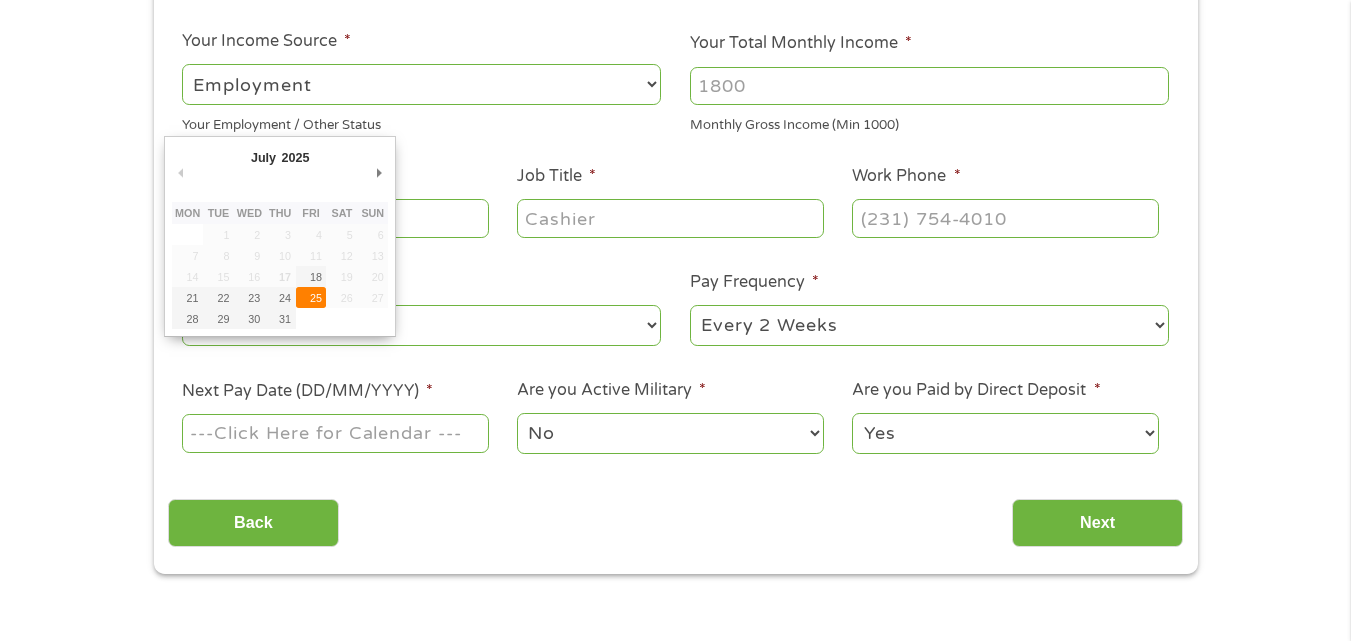 type on "[DATE]" 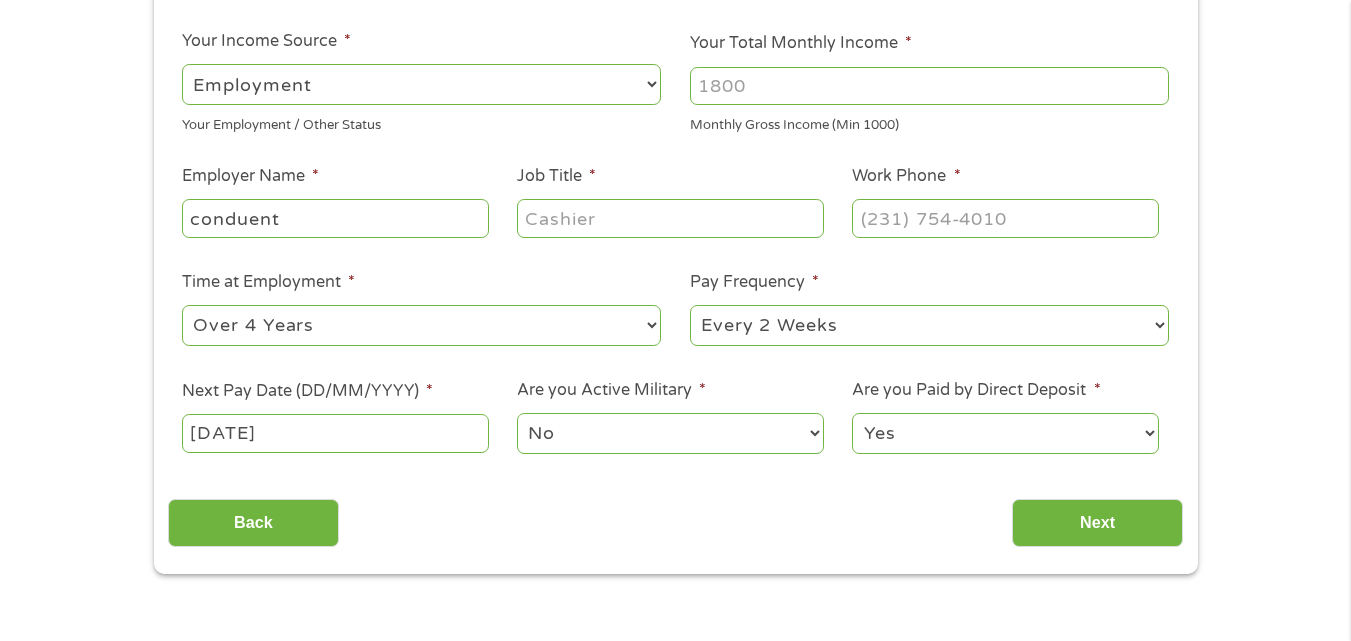 click on "No Yes" at bounding box center [670, 433] 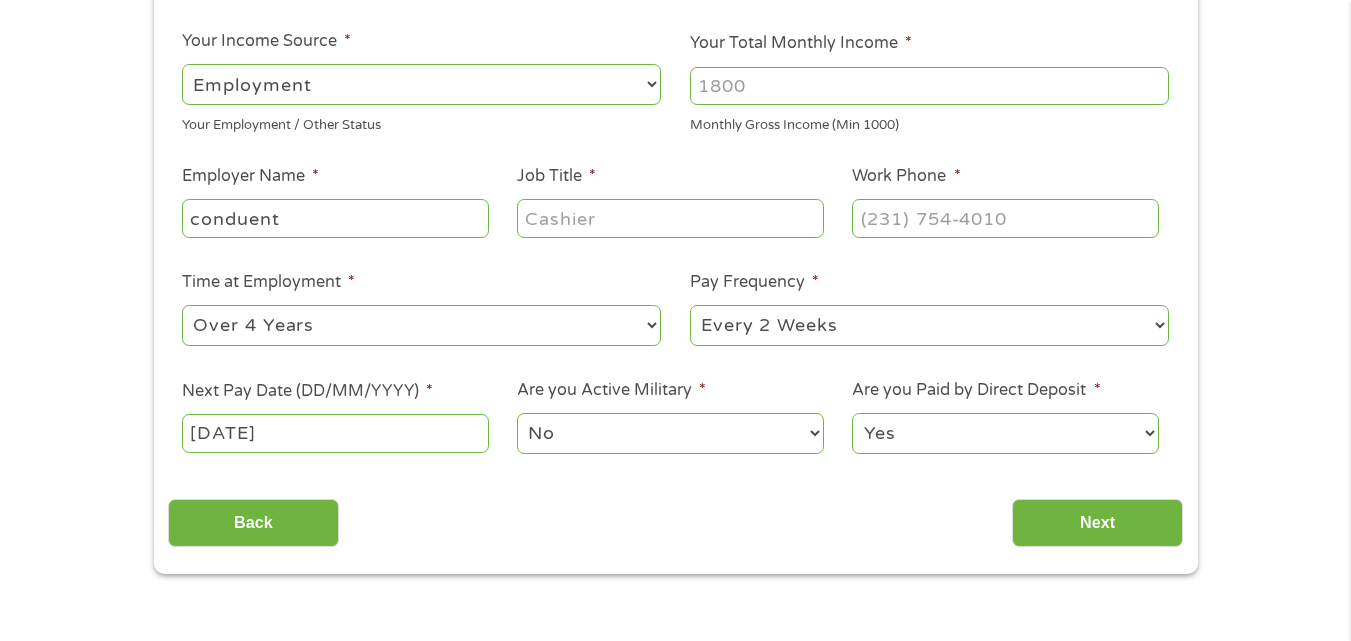click on "No Yes" at bounding box center (670, 433) 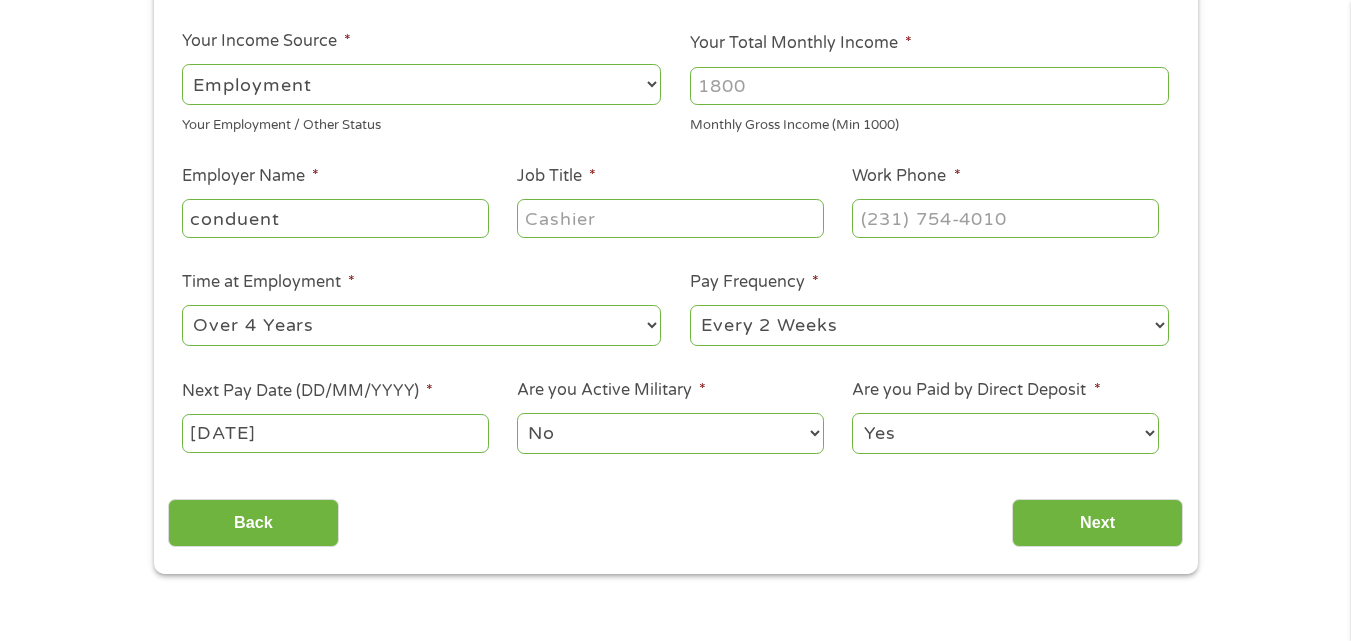 click on "--- Choose one --- Employment [DEMOGRAPHIC_DATA] Benefits" at bounding box center [421, 84] 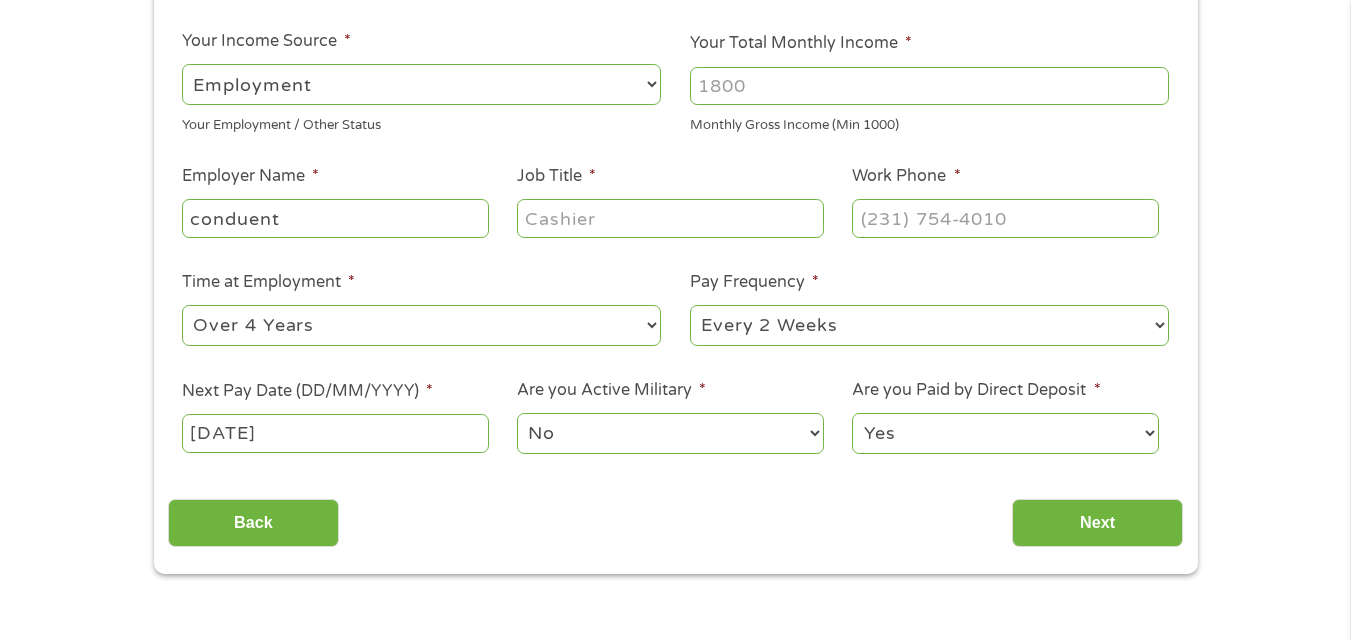 click on "--- Choose one --- Employment [DEMOGRAPHIC_DATA] Benefits" at bounding box center [421, 84] 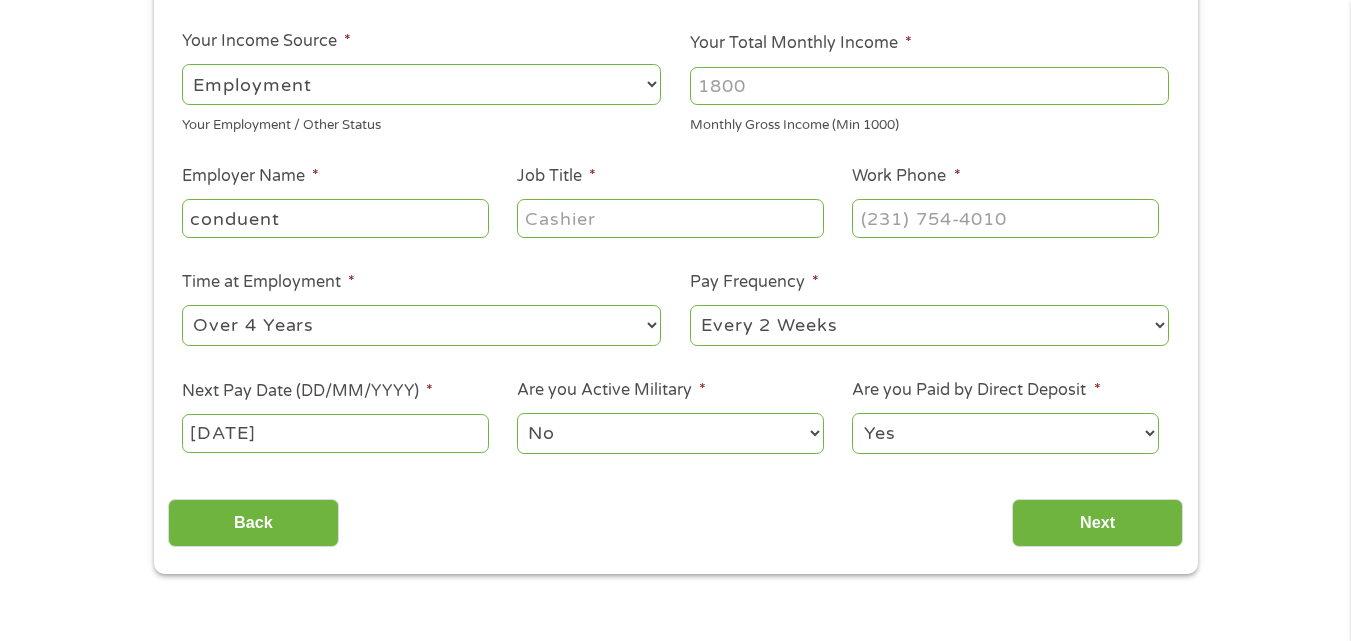 click on "Your Total Monthly Income *" at bounding box center [929, 86] 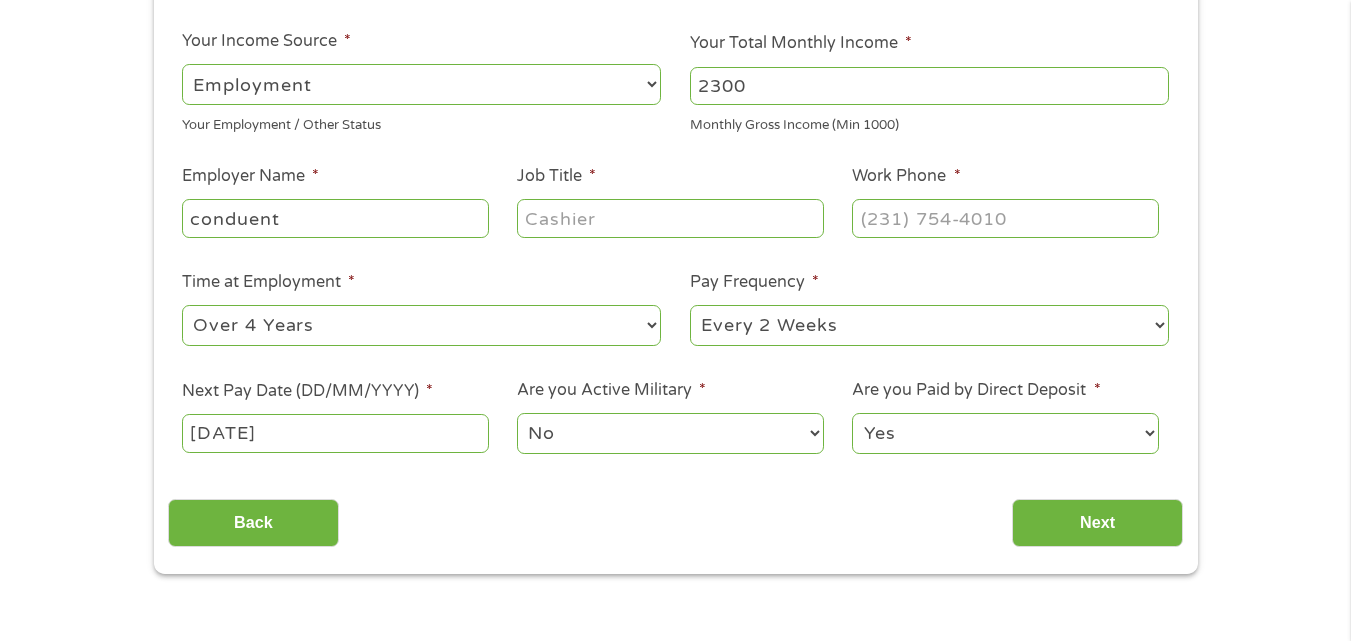 type on "2300" 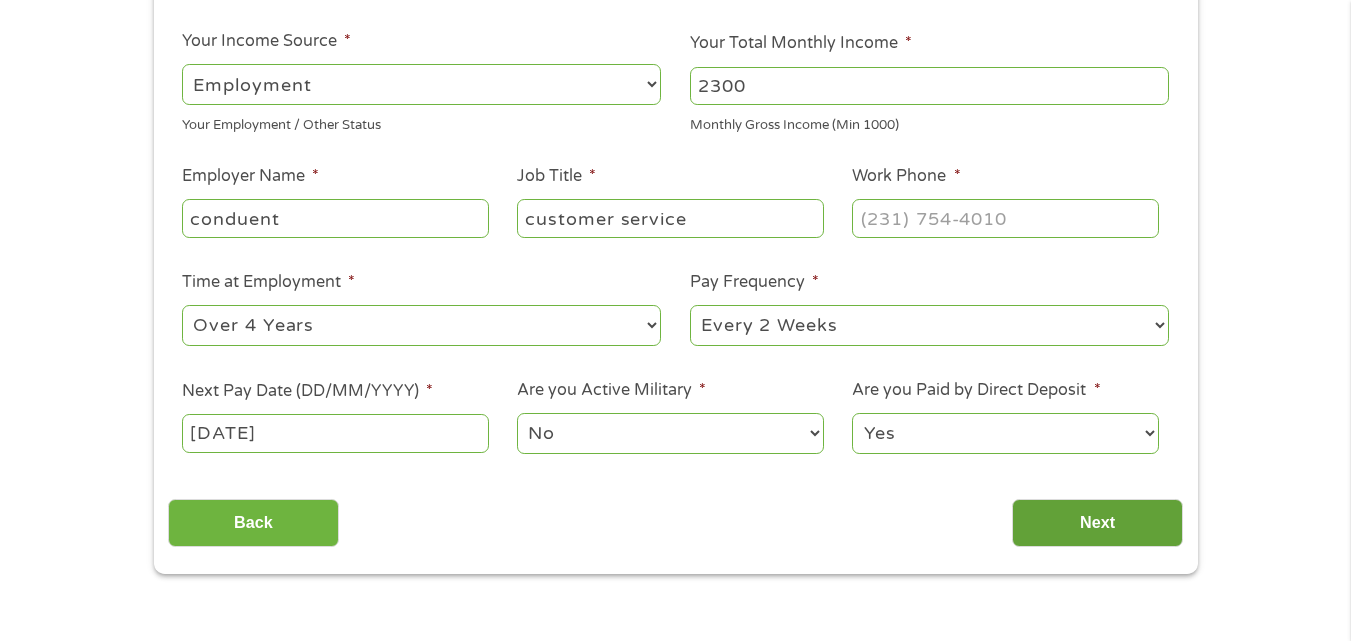 type on "customer service" 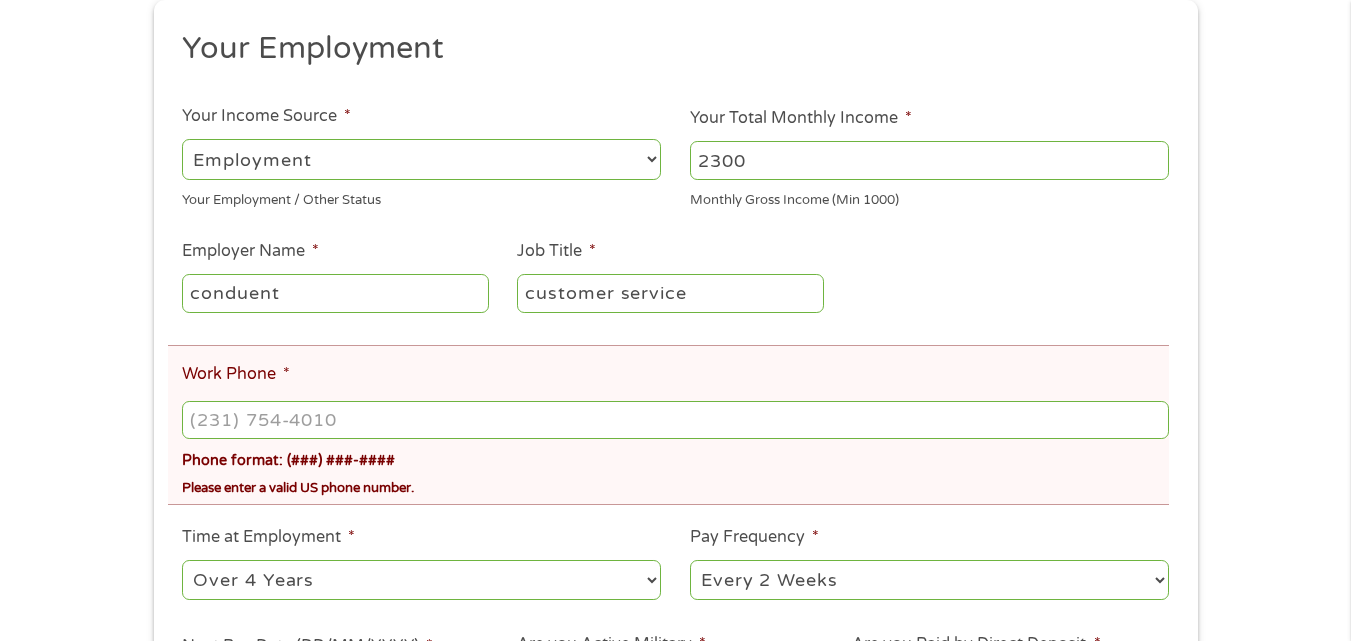 scroll, scrollTop: 8, scrollLeft: 8, axis: both 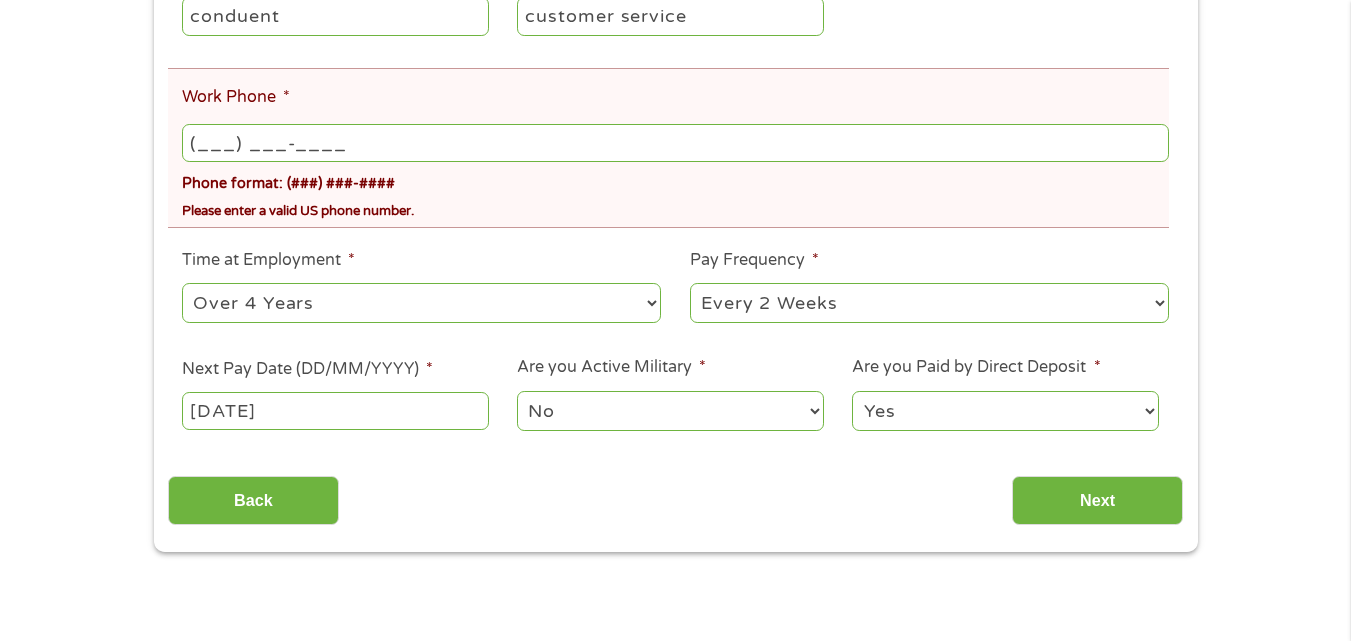 click on "(___) ___-____" at bounding box center (675, 143) 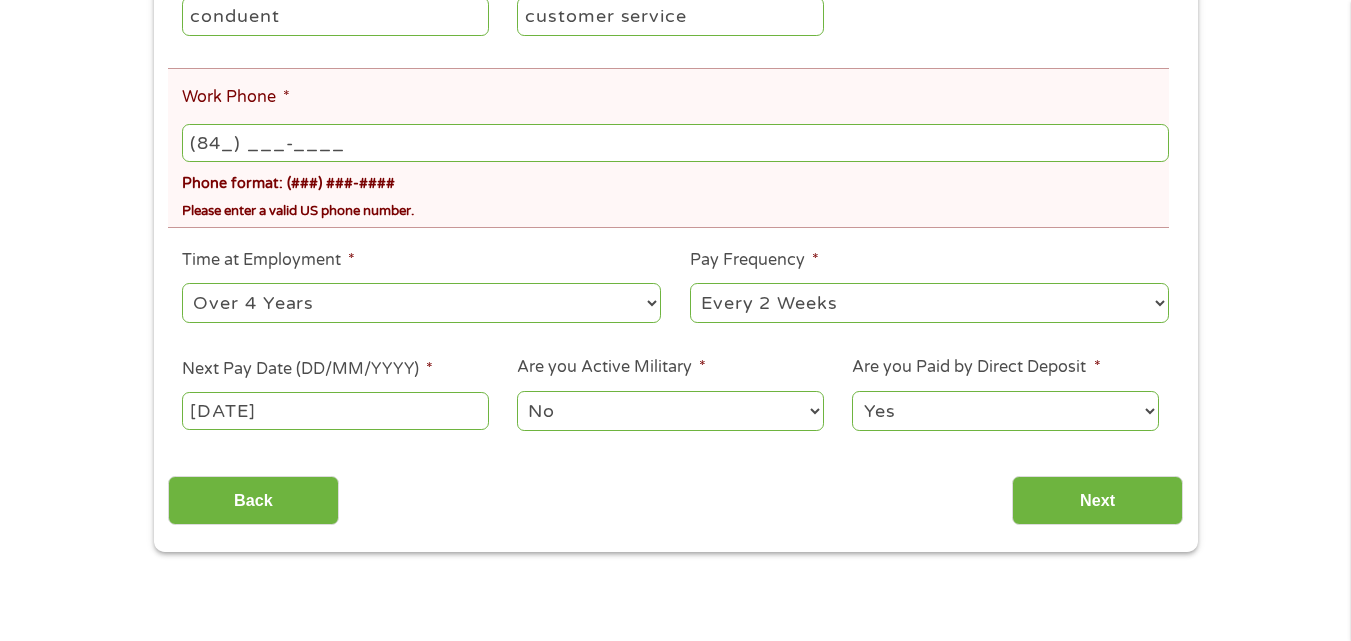 type on "(844) ___-____" 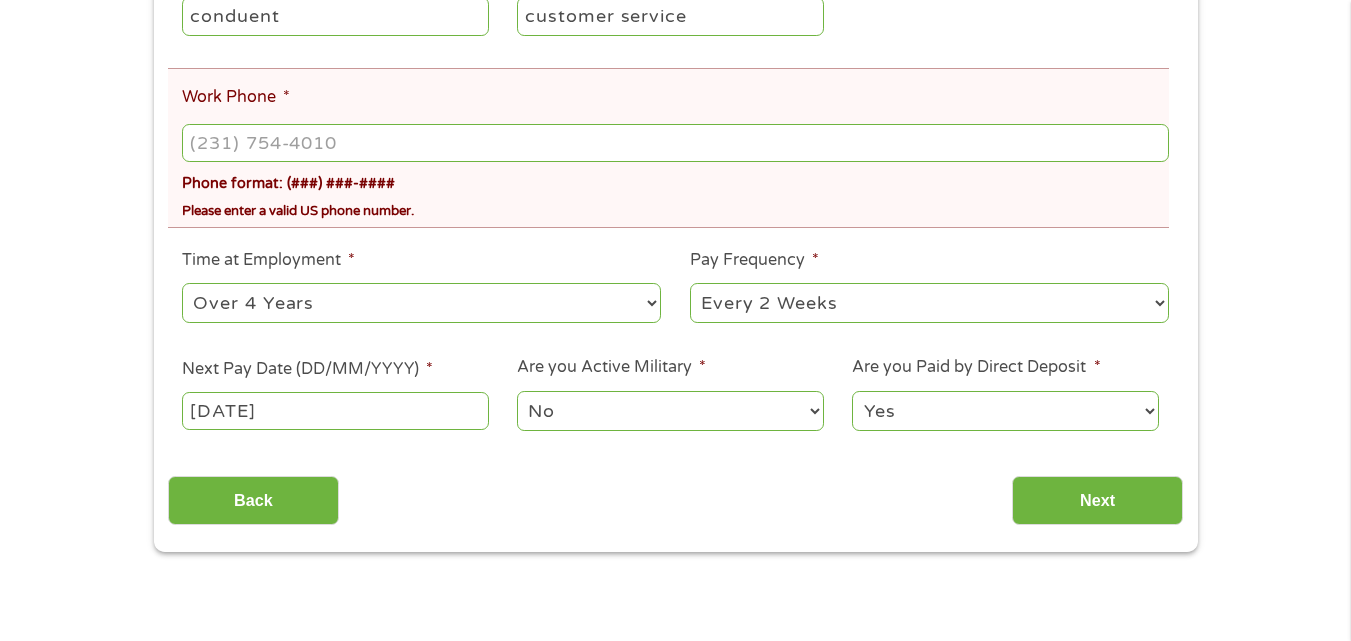click on "[DATE]" at bounding box center [335, 411] 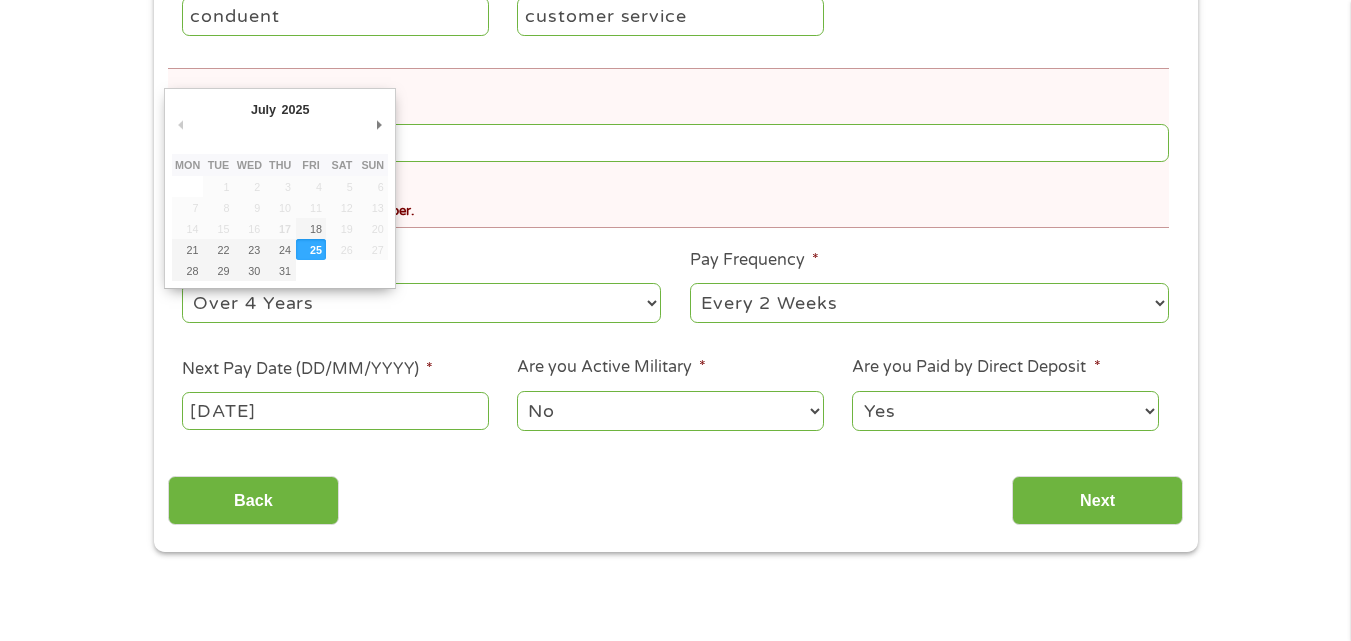 click on "Time at Employment * --- Choose one --- 1 Year or less 1 - 2 Years 2 - 4 Years Over 4 Years" at bounding box center [422, 287] 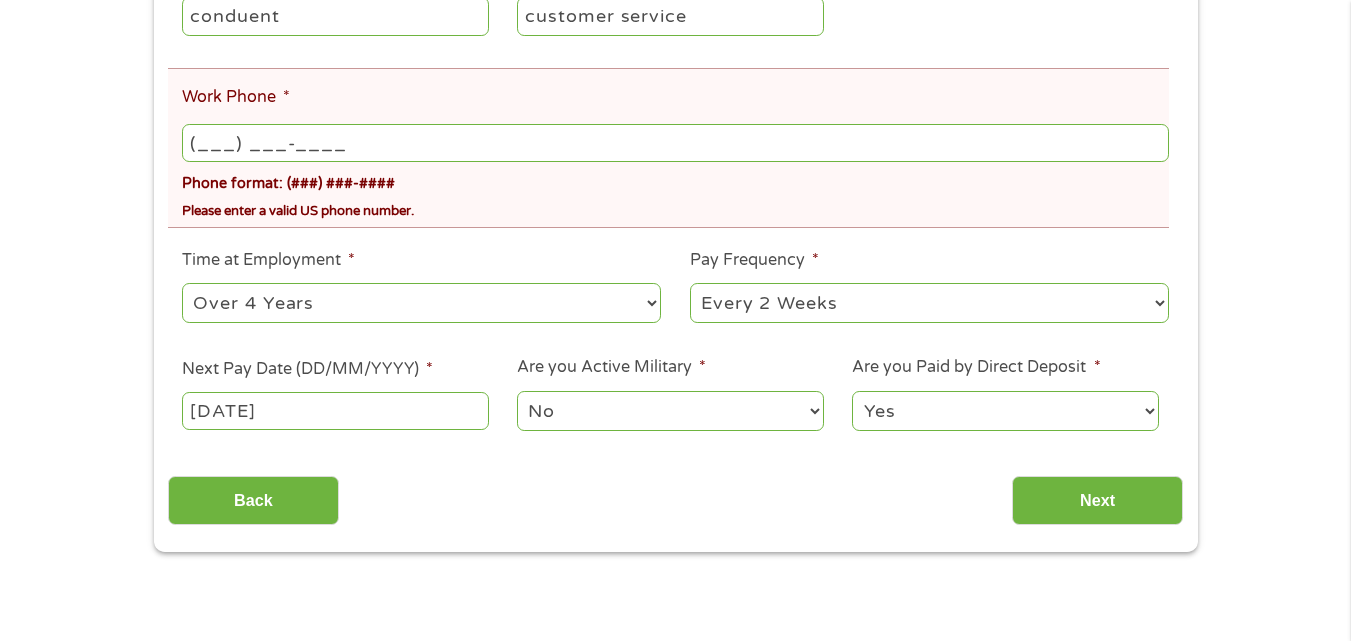 click on "(___) ___-____" at bounding box center [675, 143] 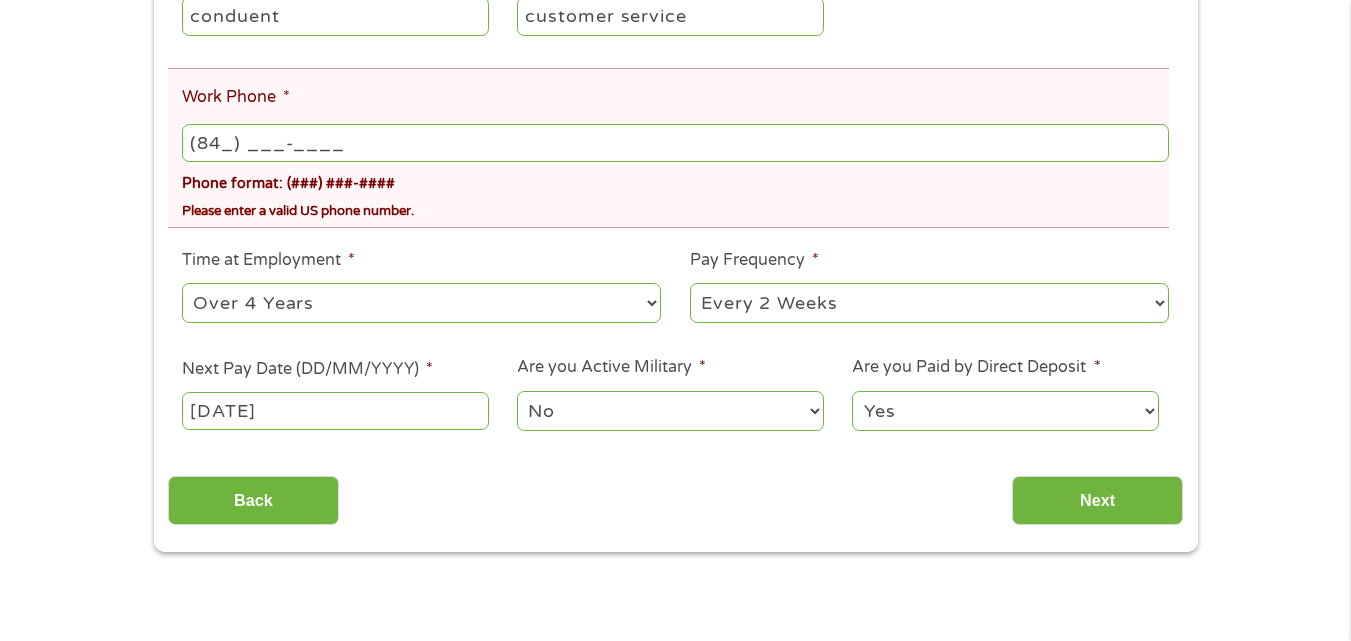 type on "(844) ___-____" 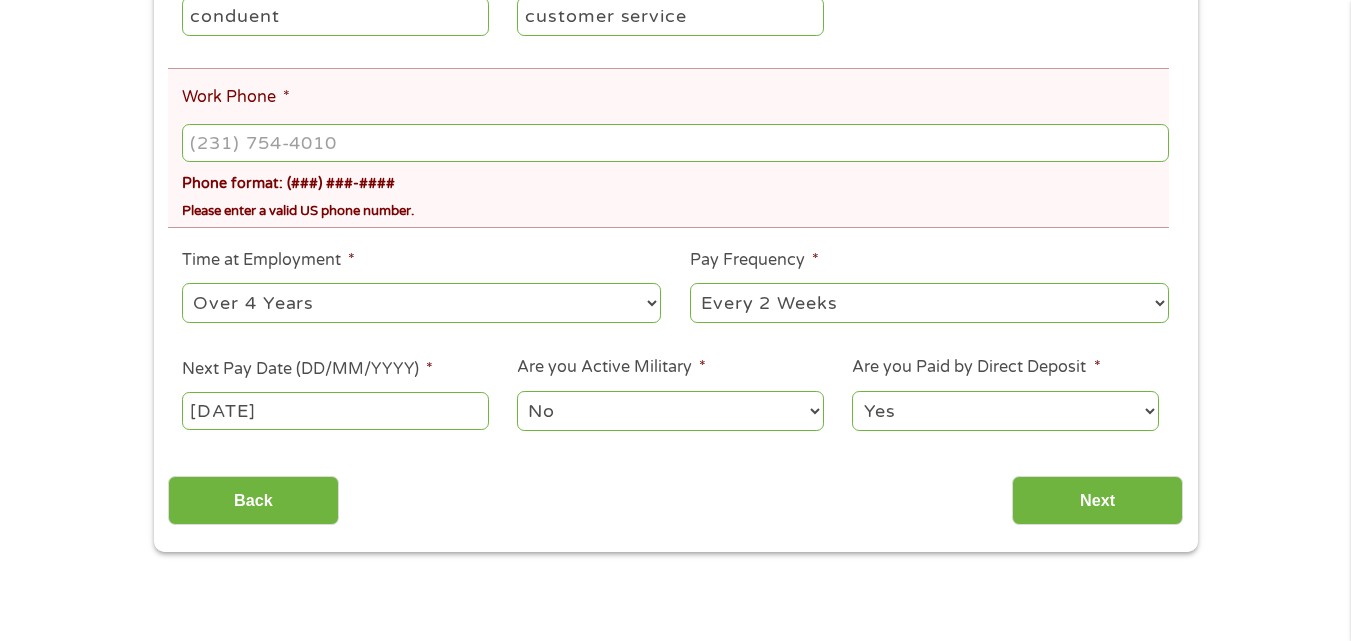 type on "(___) ___-____" 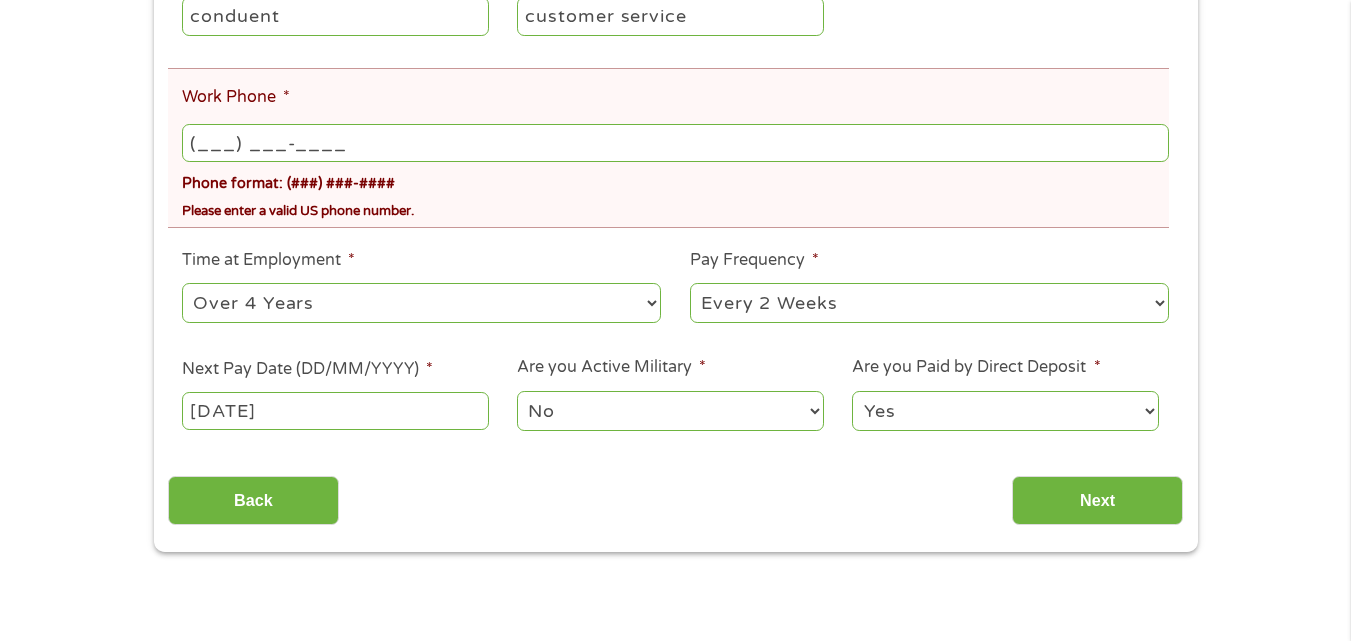 click on "(___) ___-____" at bounding box center (675, 143) 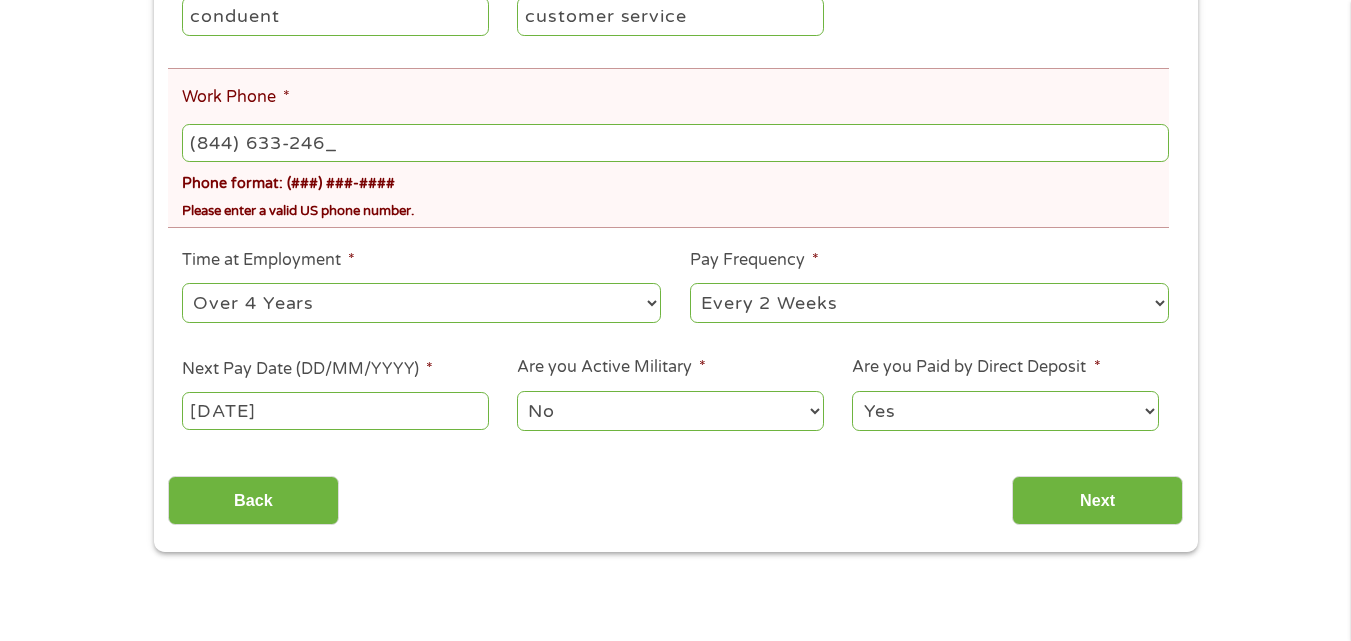 type on "[PHONE_NUMBER]" 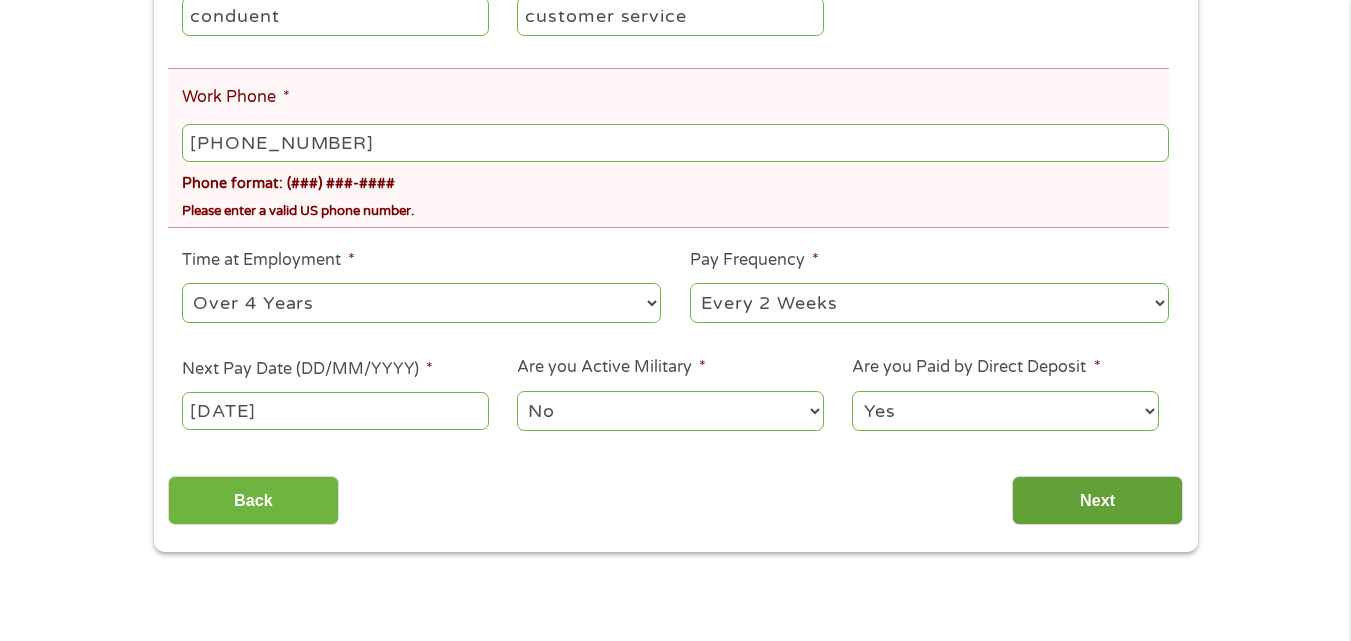 click on "Next" at bounding box center [1097, 500] 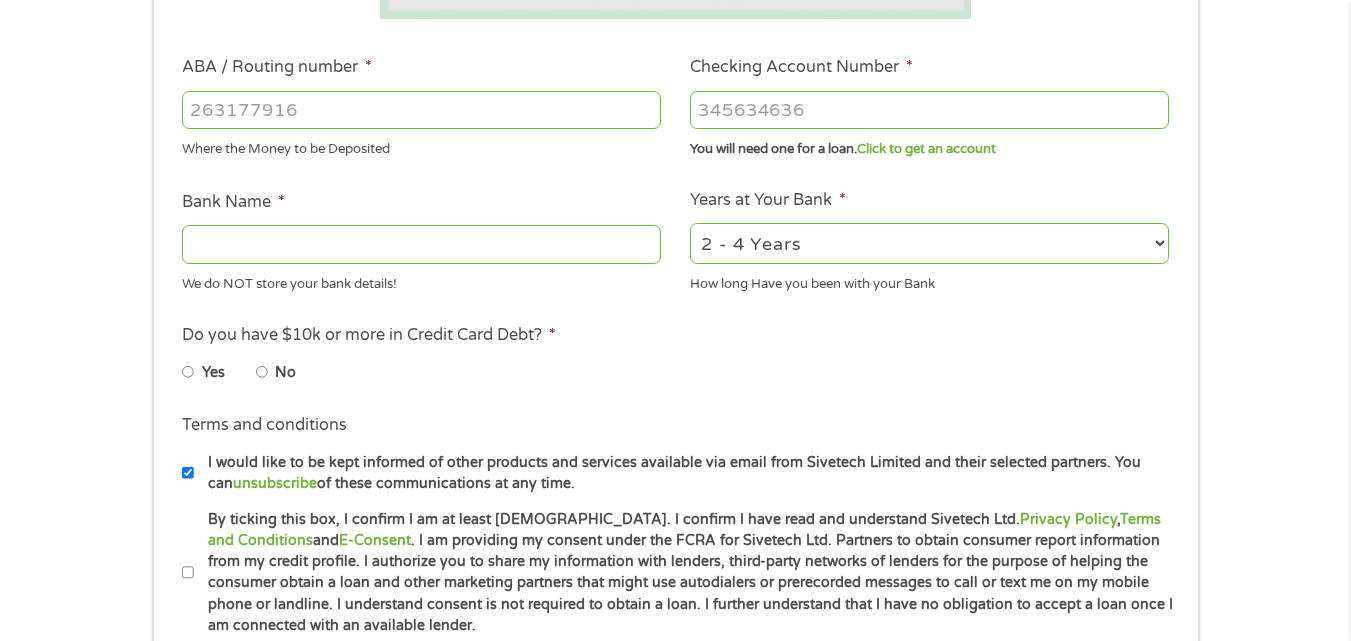 scroll, scrollTop: 8, scrollLeft: 8, axis: both 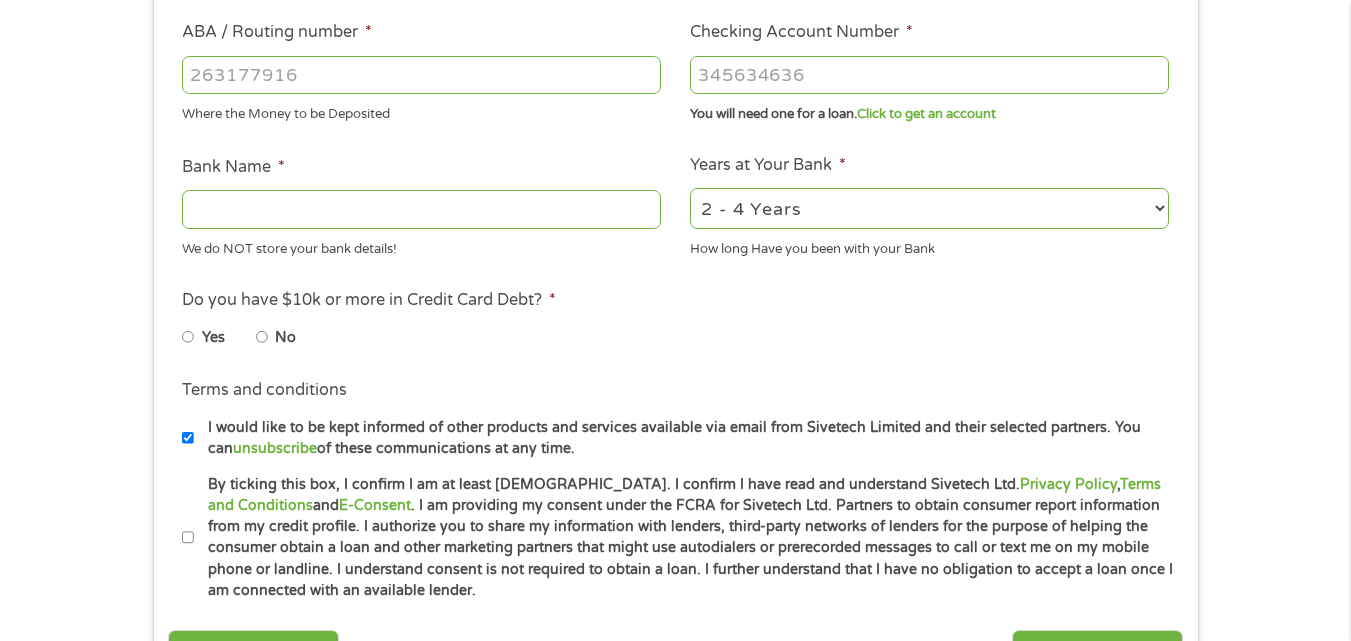 click on "No" at bounding box center (292, 337) 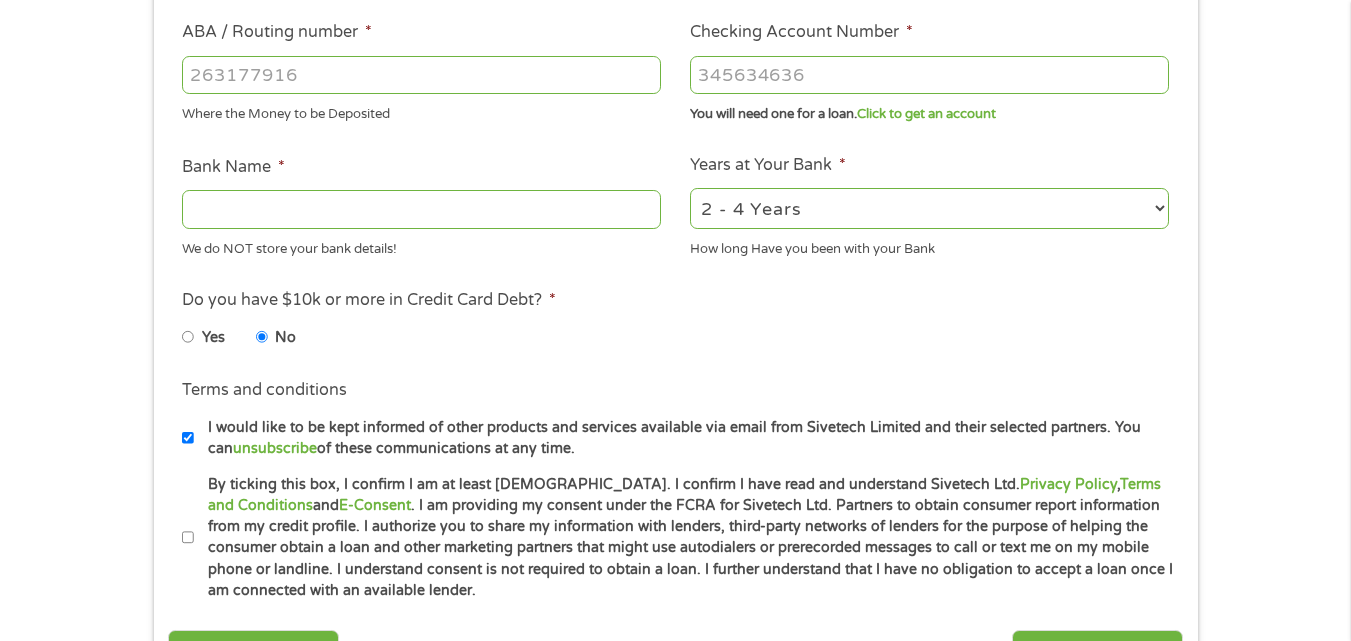 click on "By ticking this box, I confirm I am at least [DEMOGRAPHIC_DATA]. I confirm I have read and understand Sivetech Ltd.  Privacy Policy ,  Terms and Conditions  and  E-Consent . I am providing my consent under the FCRA for Sivetech Ltd. Partners to obtain consumer report information from my credit profile. I authorize you to share my information with lenders, third-party networks of lenders for the purpose of helping the consumer obtain a loan and other marketing partners that might use autodialers or prerecorded messages to call or text me on my mobile phone or landline. I understand consent is not required to obtain a loan. I further understand that I have no obligation to accept a loan once I am connected with an available lender." at bounding box center [684, 538] 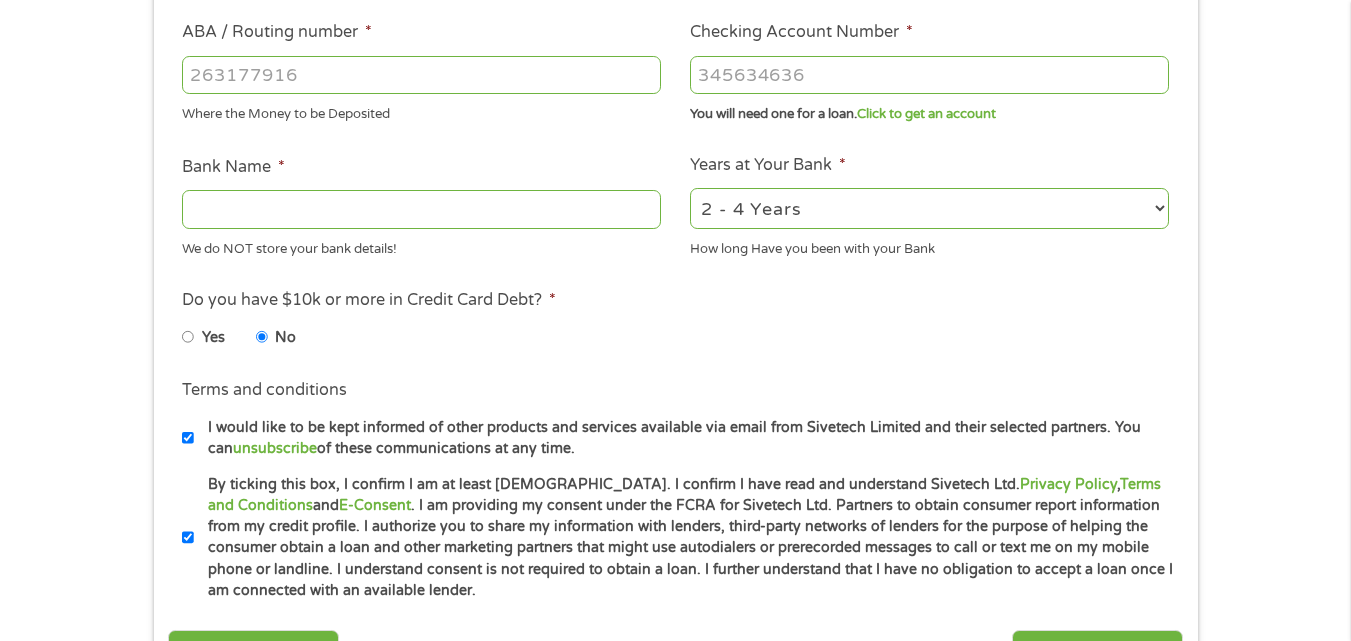 click on "Bank Name *" at bounding box center [421, 209] 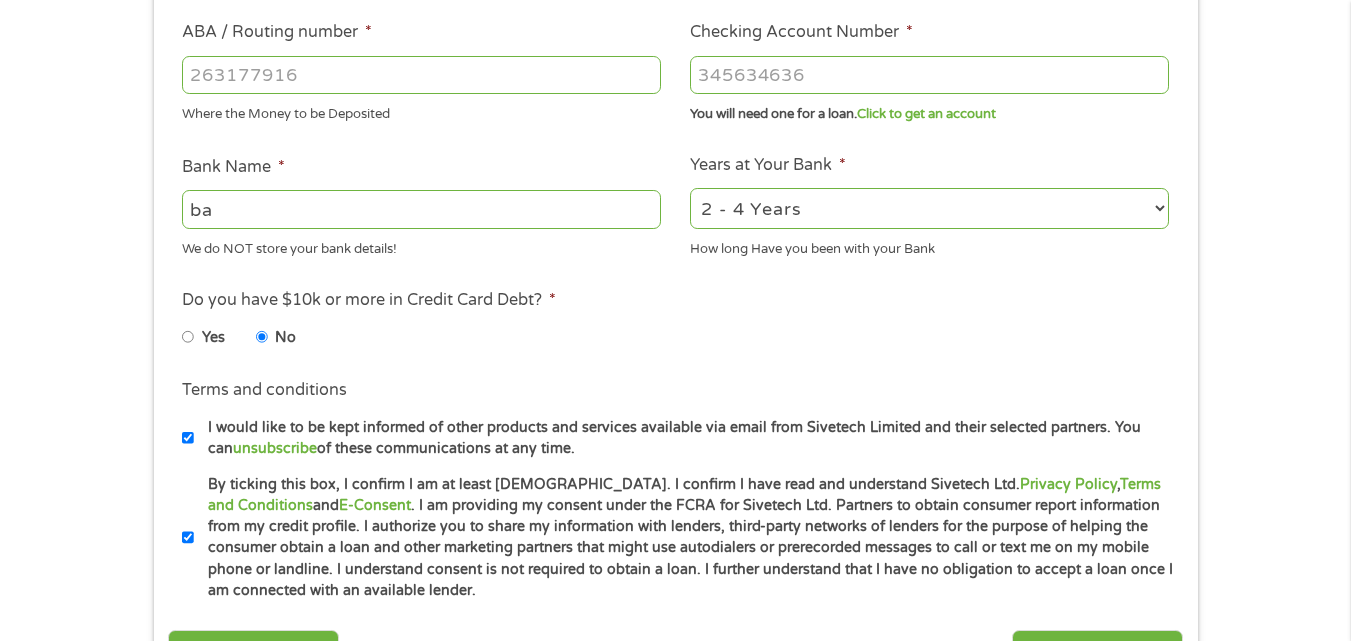 type on "b" 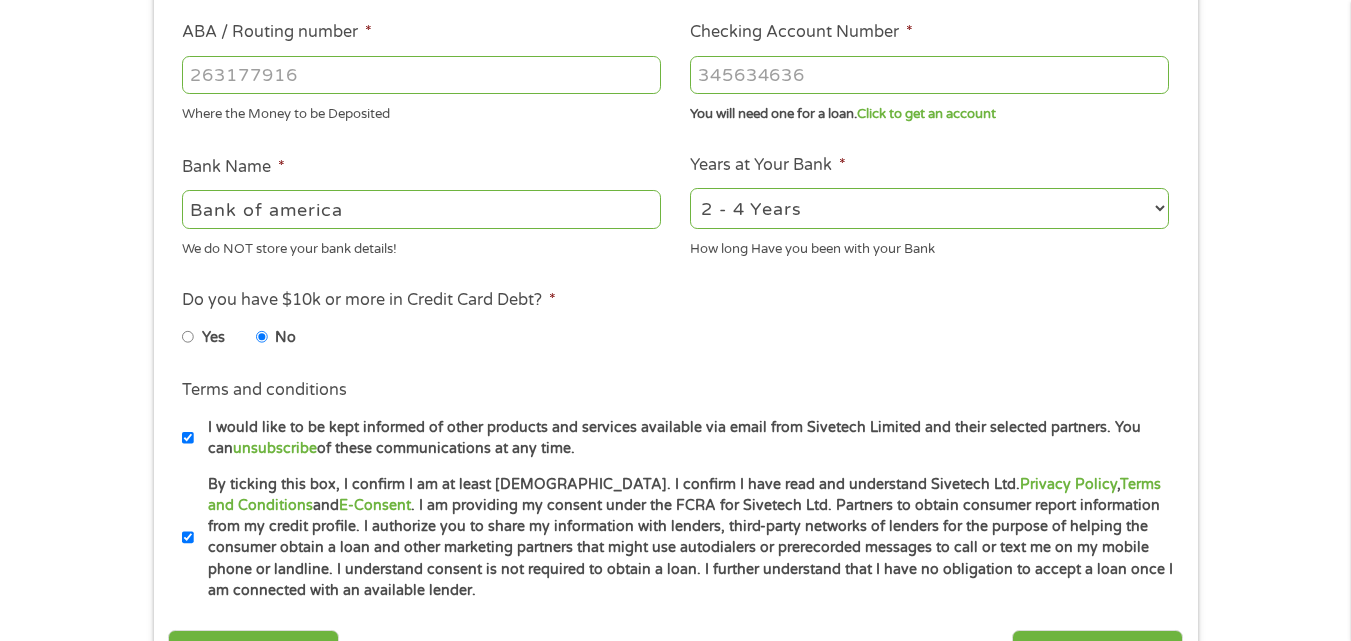 type on "Bank of america" 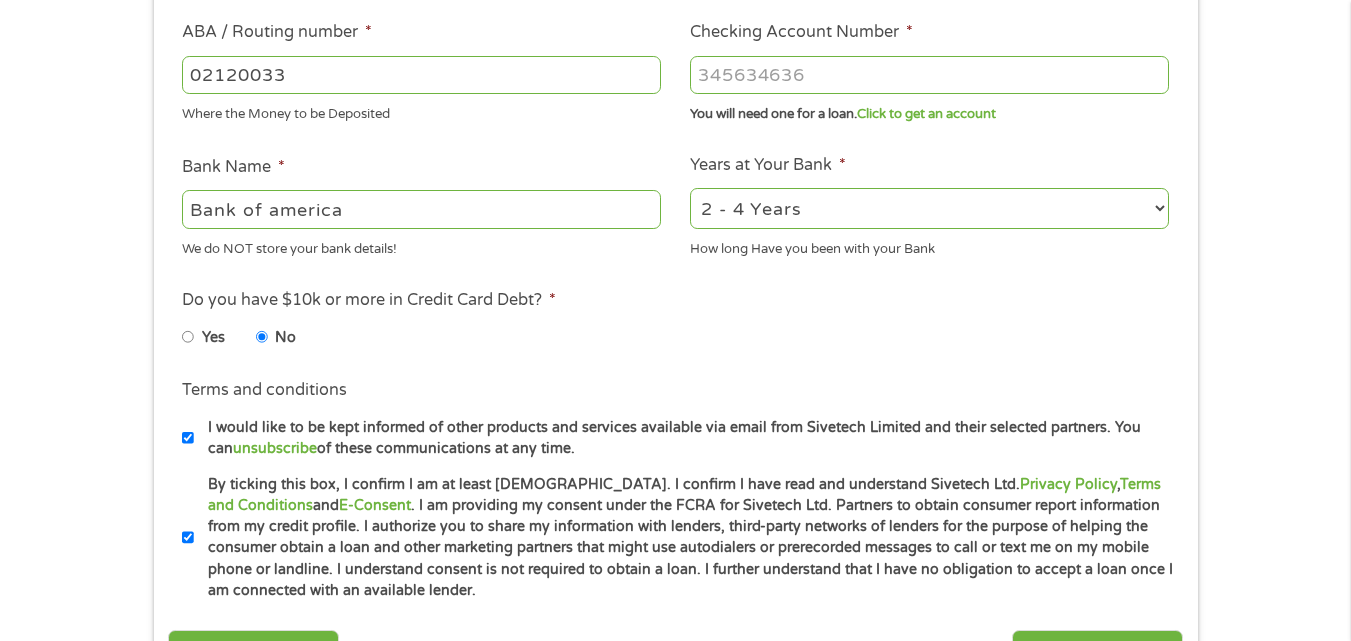 type on "021200339" 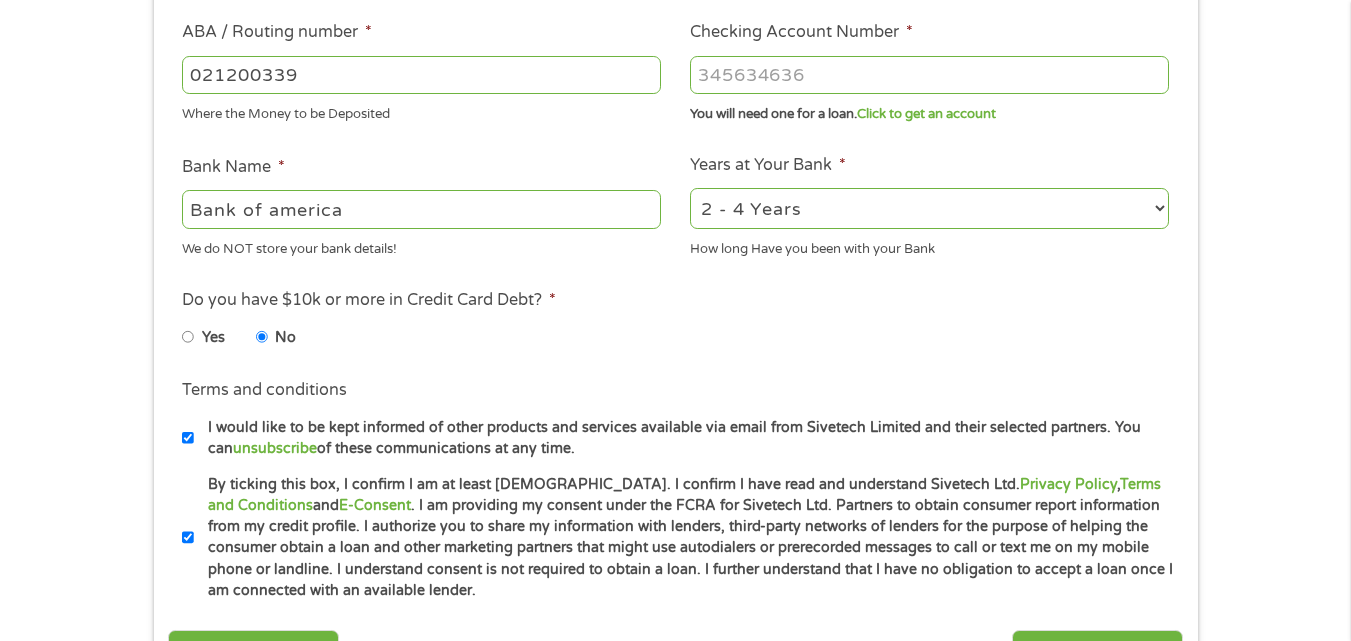 type on "BANK OF AMERICA NA" 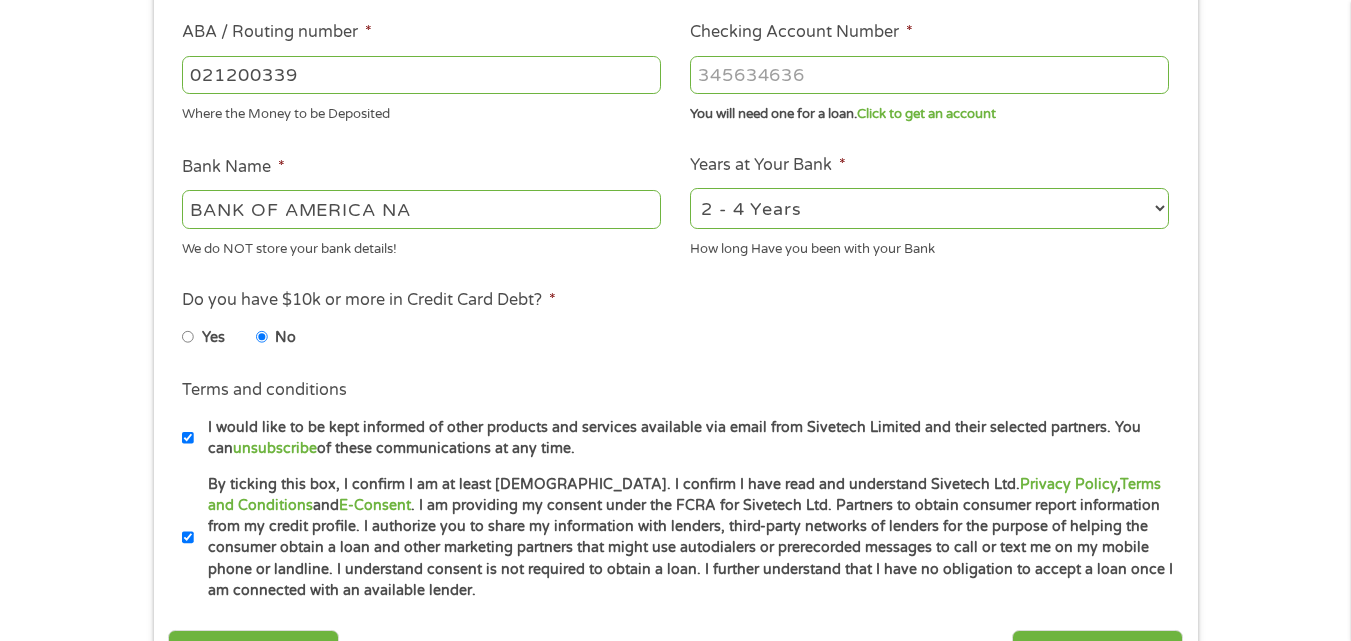 type on "021200339" 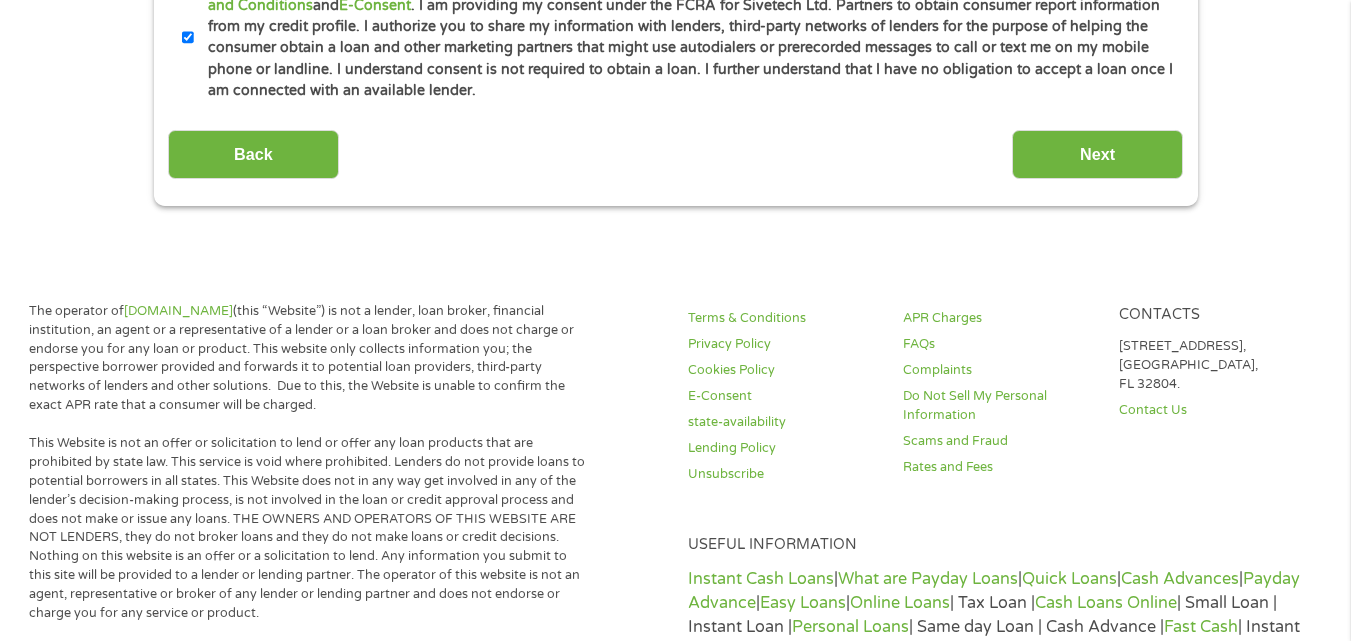 scroll, scrollTop: 1141, scrollLeft: 0, axis: vertical 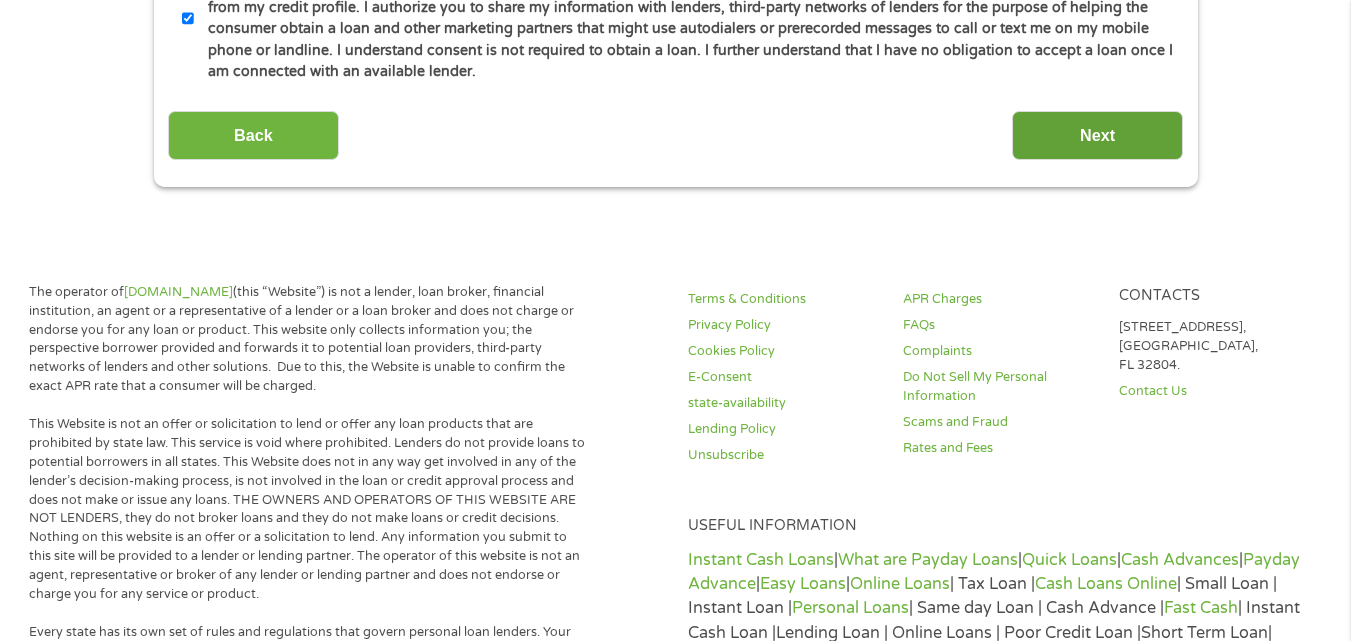 type on "381024799838" 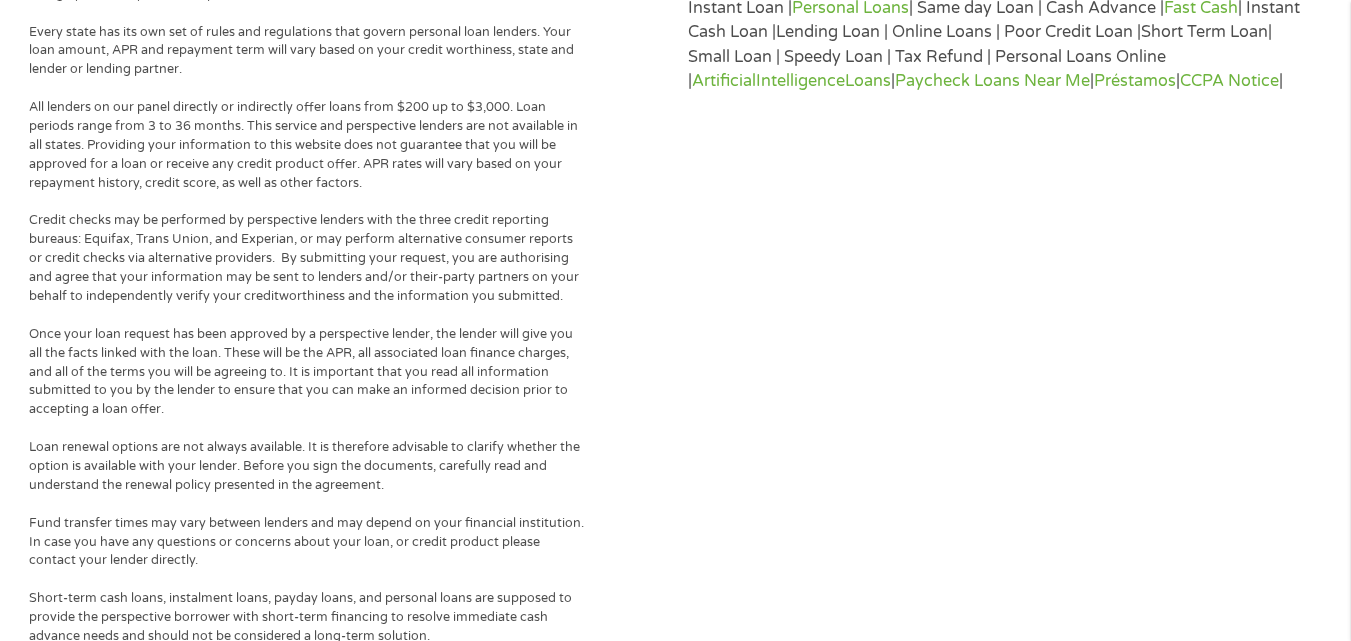 scroll, scrollTop: 8, scrollLeft: 8, axis: both 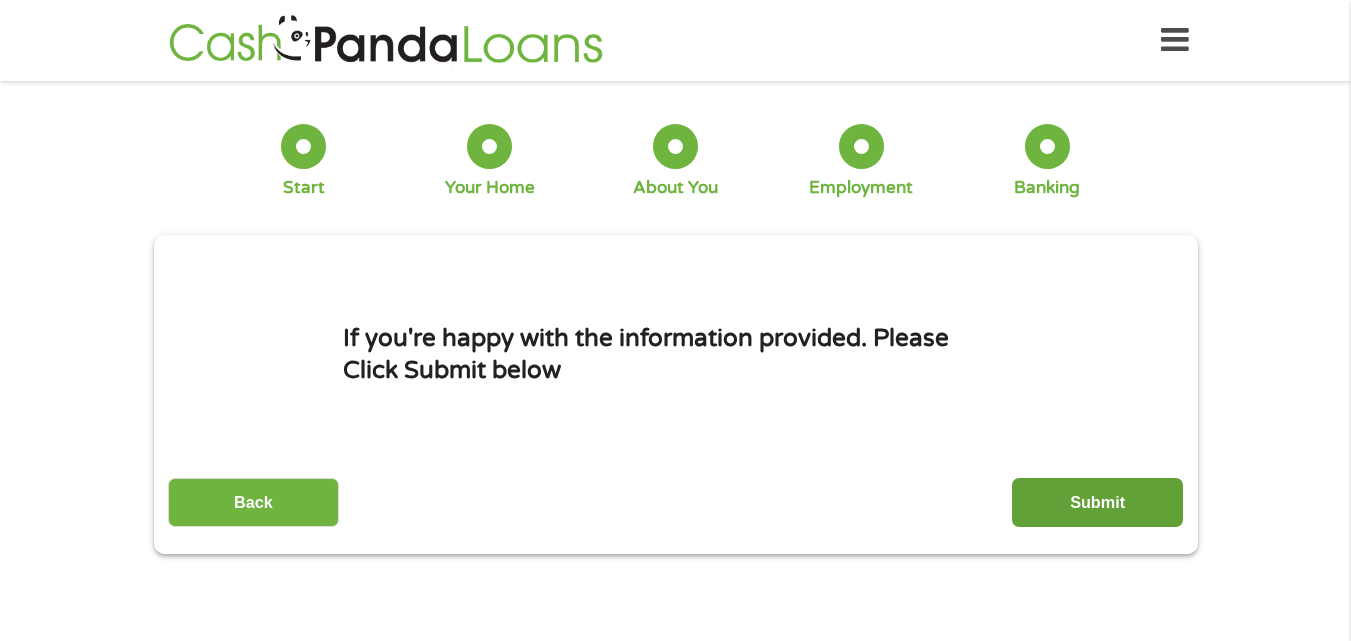 click on "Submit" at bounding box center (1097, 502) 